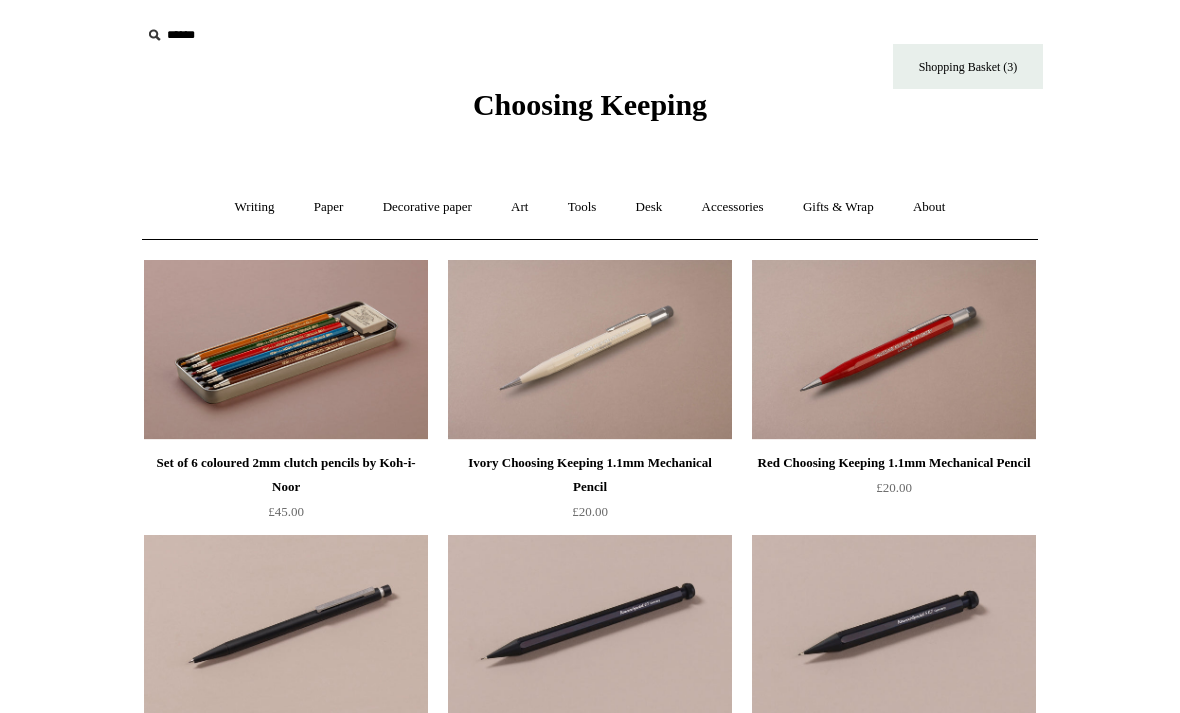 scroll, scrollTop: 184, scrollLeft: 0, axis: vertical 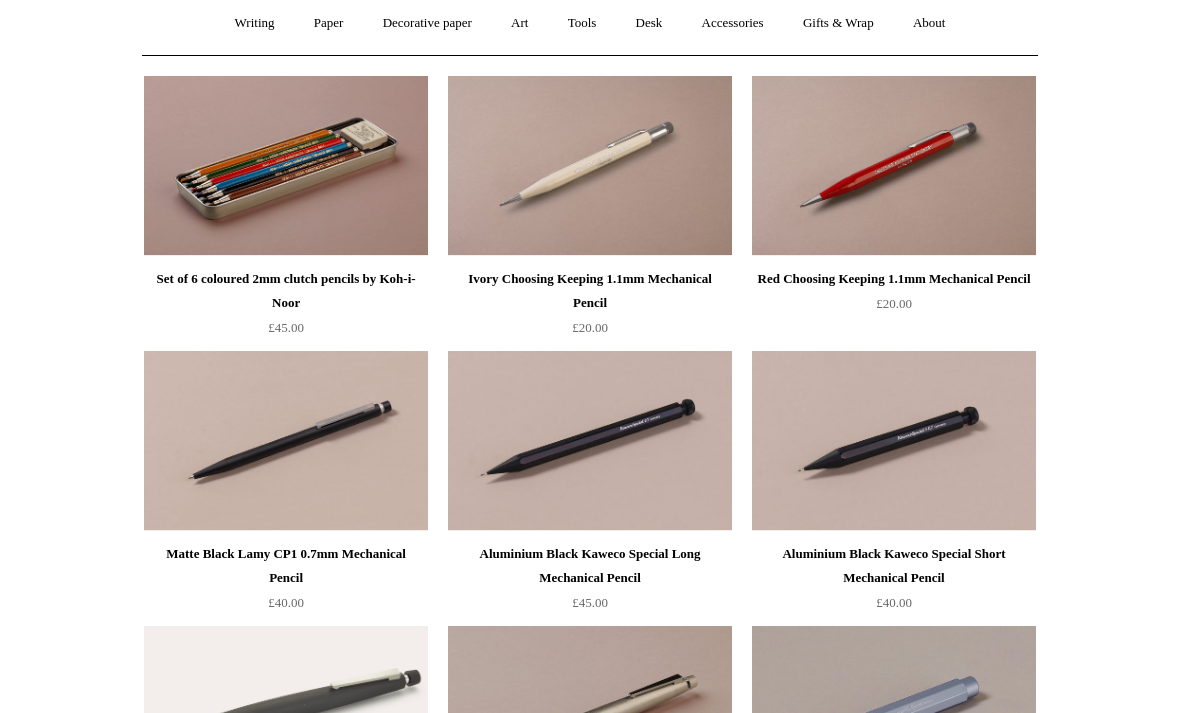 click on "Menu
Choosing Keeping
*
Shipping Information
Shopping Basket (3)
*
⤺
+ +" at bounding box center [590, 1895] 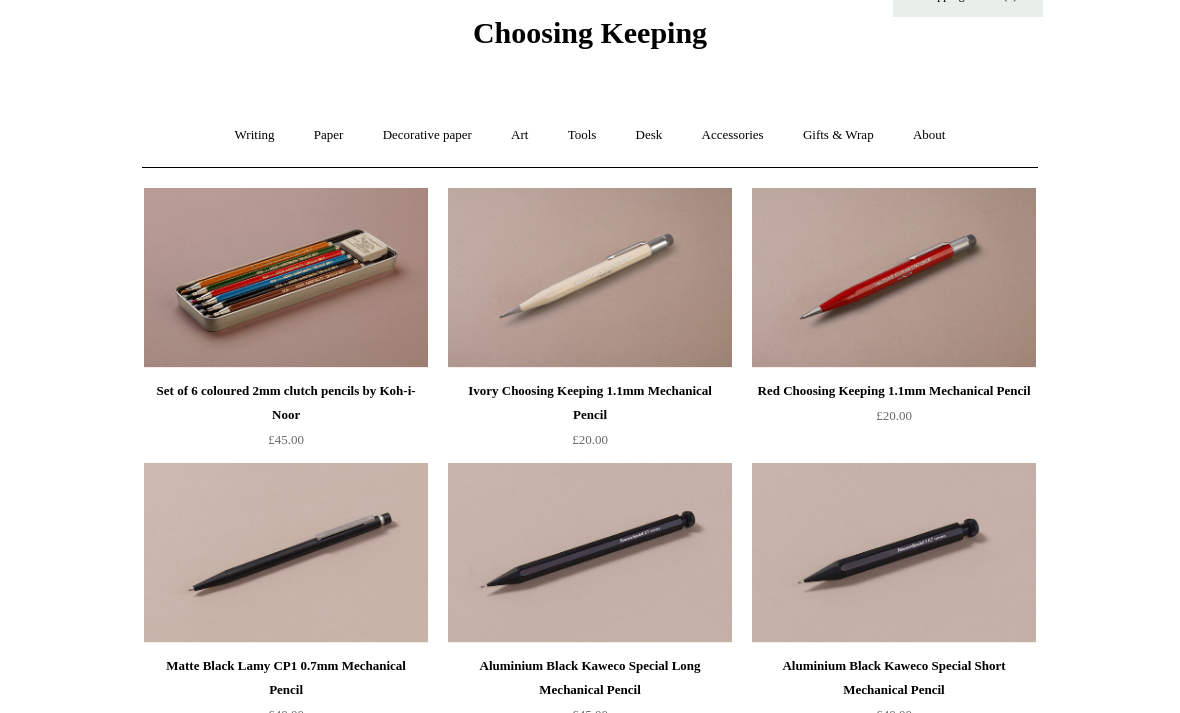 scroll, scrollTop: 0, scrollLeft: 0, axis: both 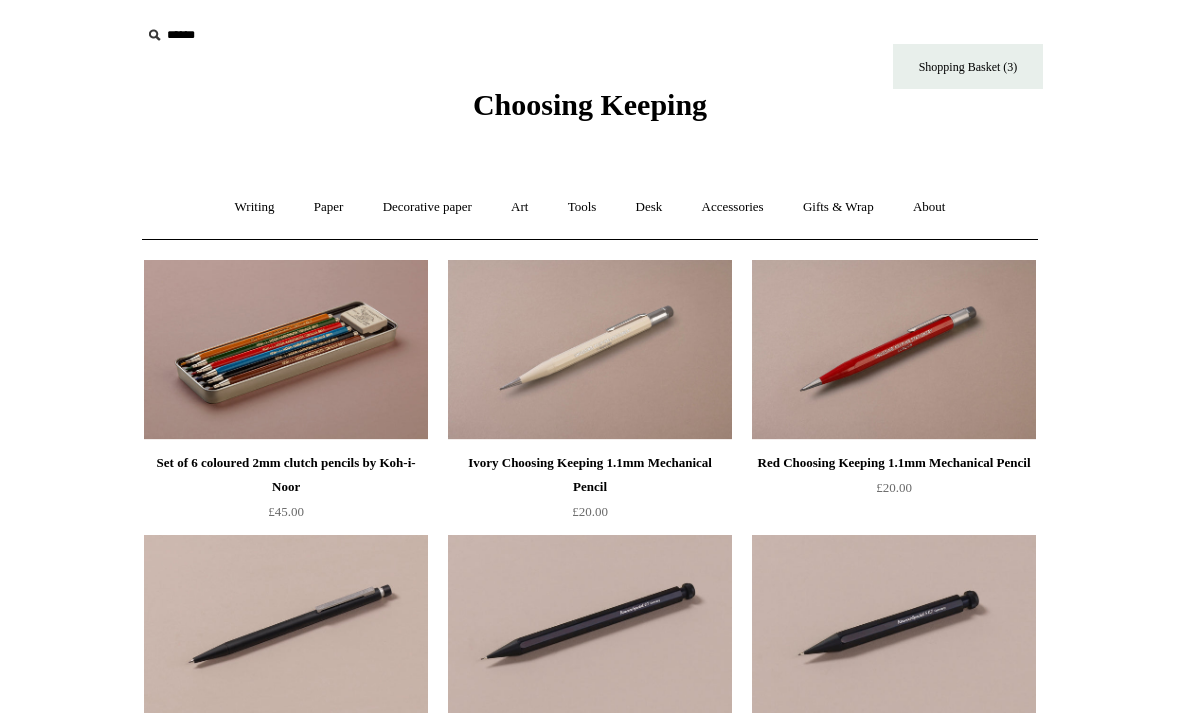click on "Tools +" at bounding box center (582, 207) 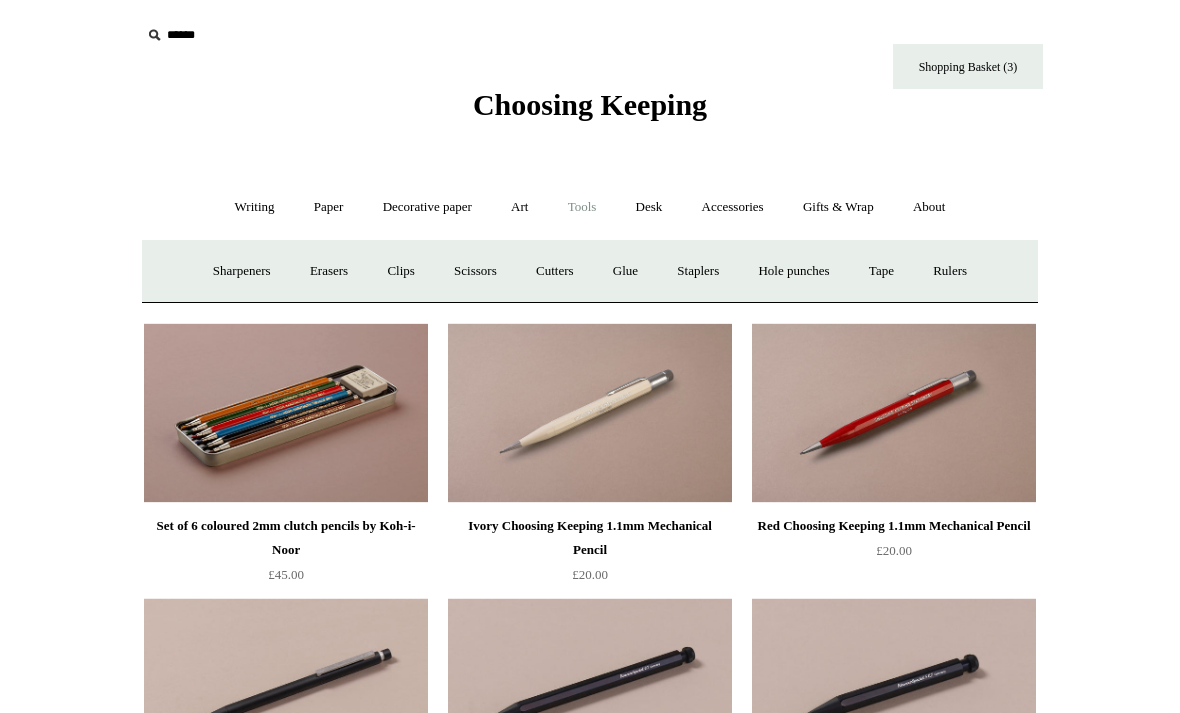 click on "Clips +" at bounding box center [400, 271] 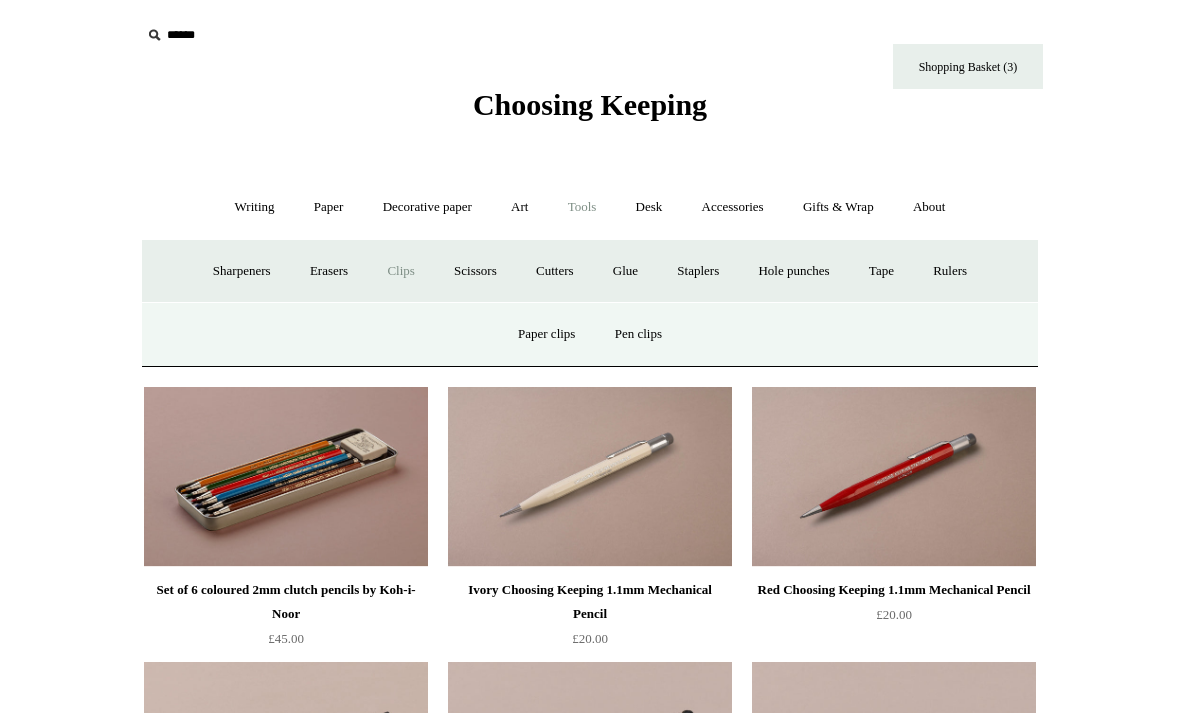 click on "Paper clips" at bounding box center [546, 334] 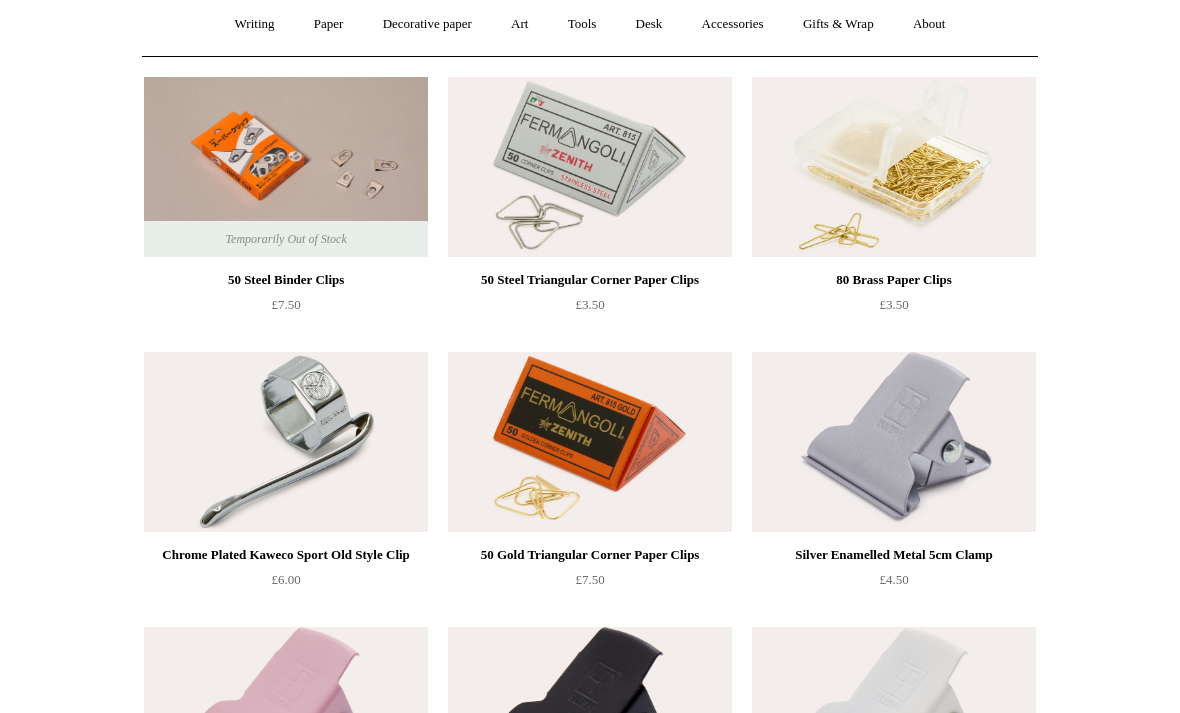 scroll, scrollTop: 156, scrollLeft: 0, axis: vertical 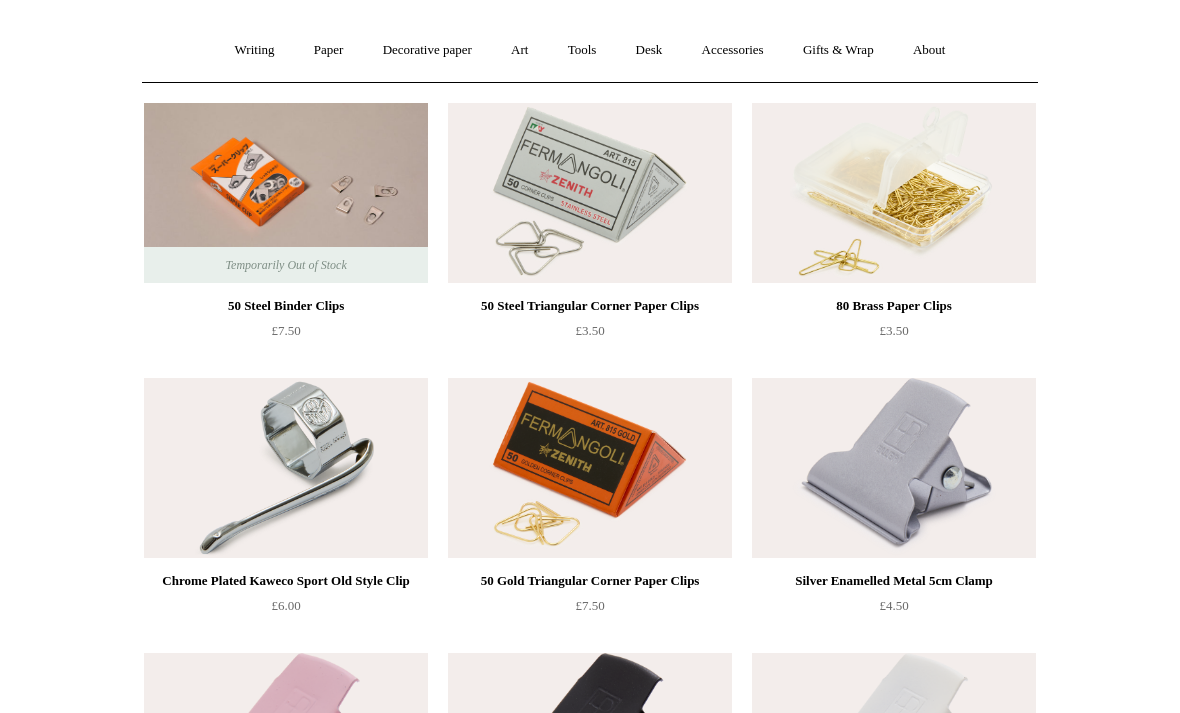 click on "Menu
Choosing Keeping
*
Shipping Information
Shopping Basket (3)
*
⤺
+ +" at bounding box center (590, 548) 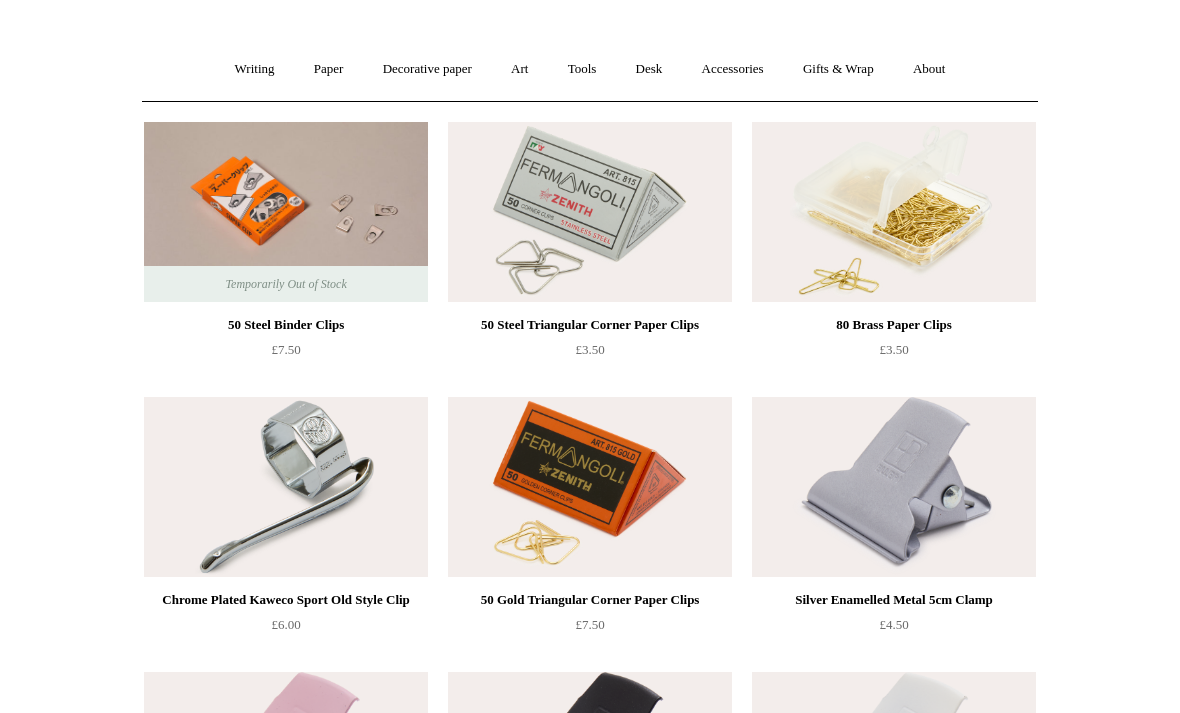 scroll, scrollTop: 0, scrollLeft: 0, axis: both 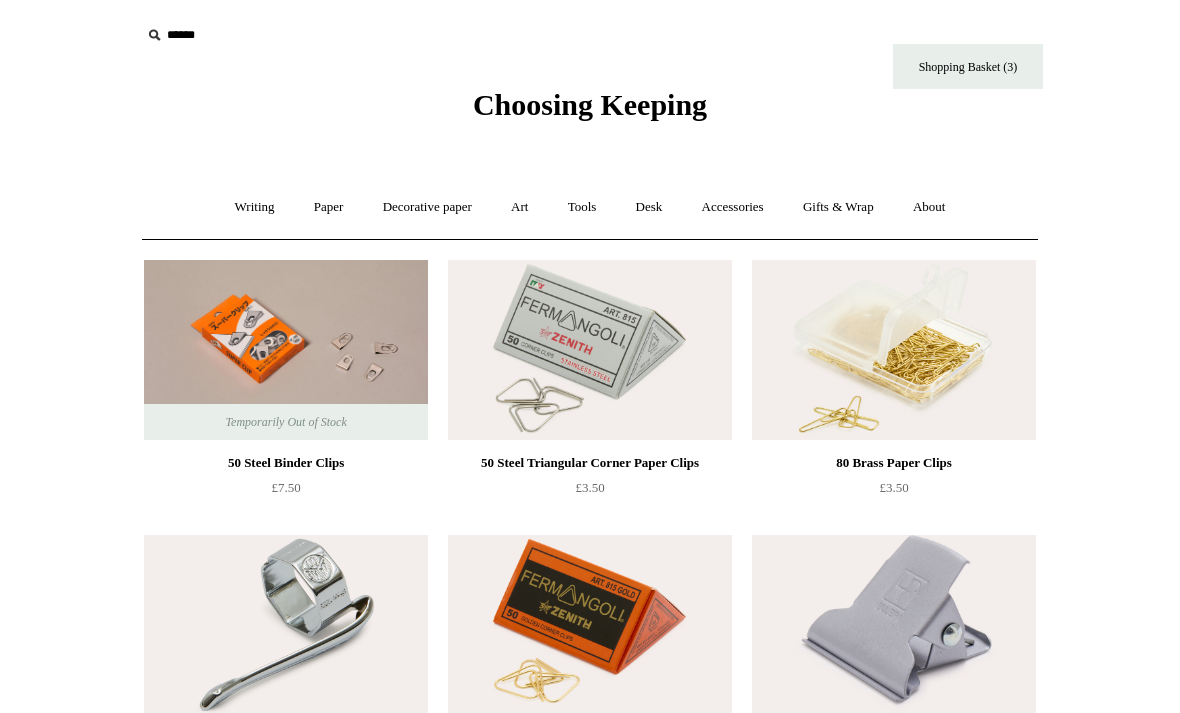 click on "Tools +" at bounding box center (582, 207) 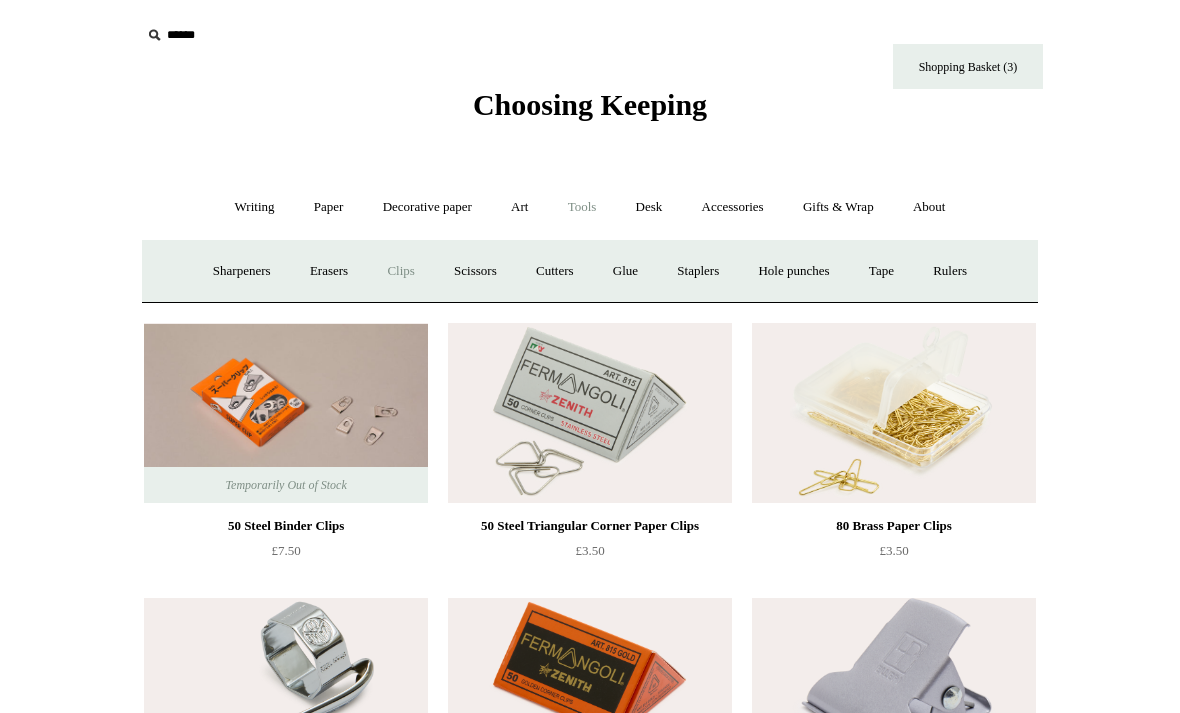 click on "Clips +" at bounding box center (400, 271) 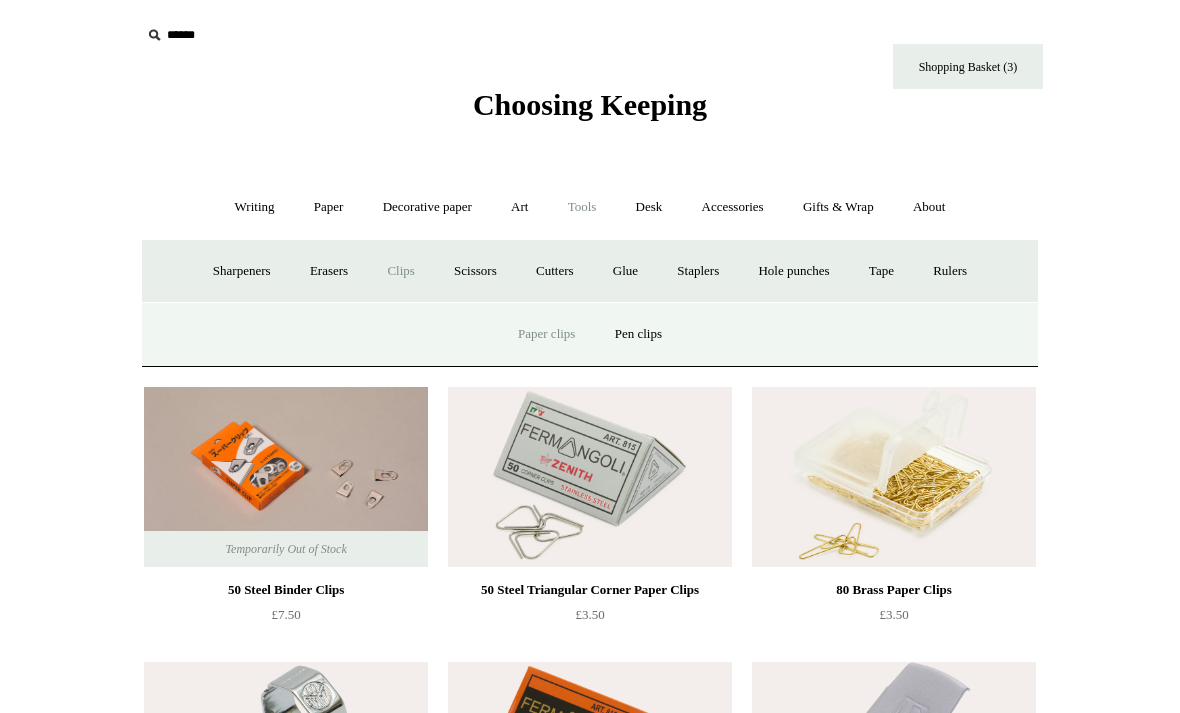 click on "Pen clips" at bounding box center (638, 334) 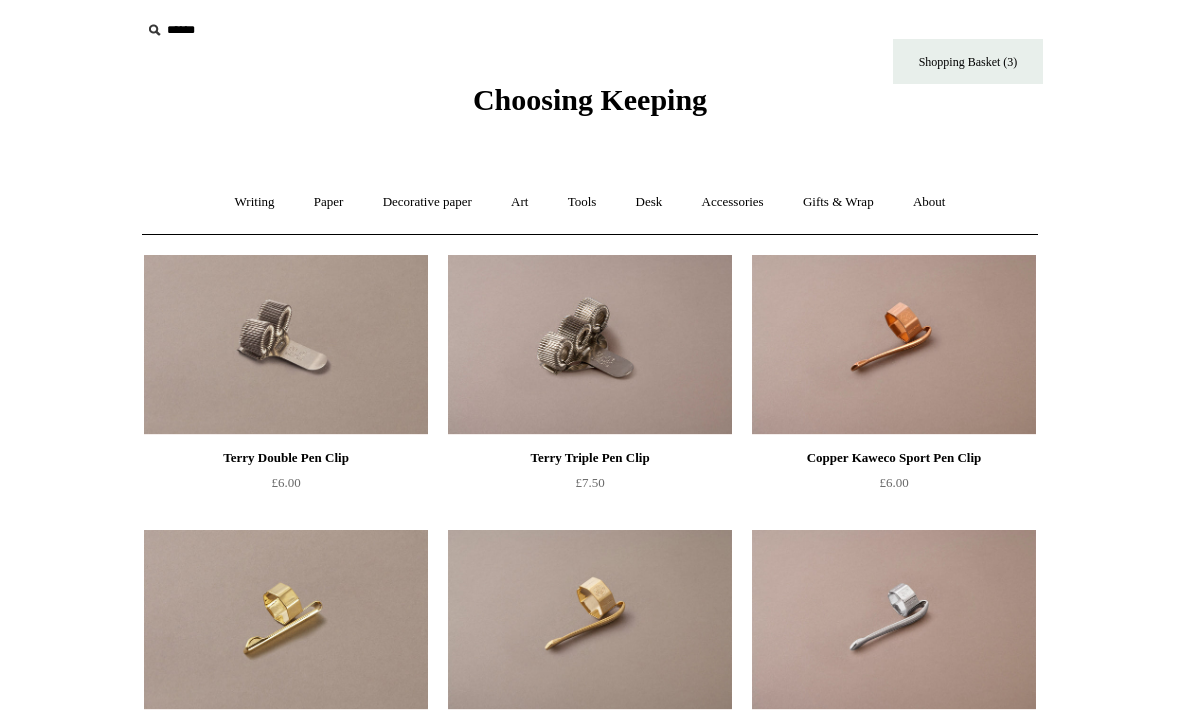 scroll, scrollTop: 7, scrollLeft: 0, axis: vertical 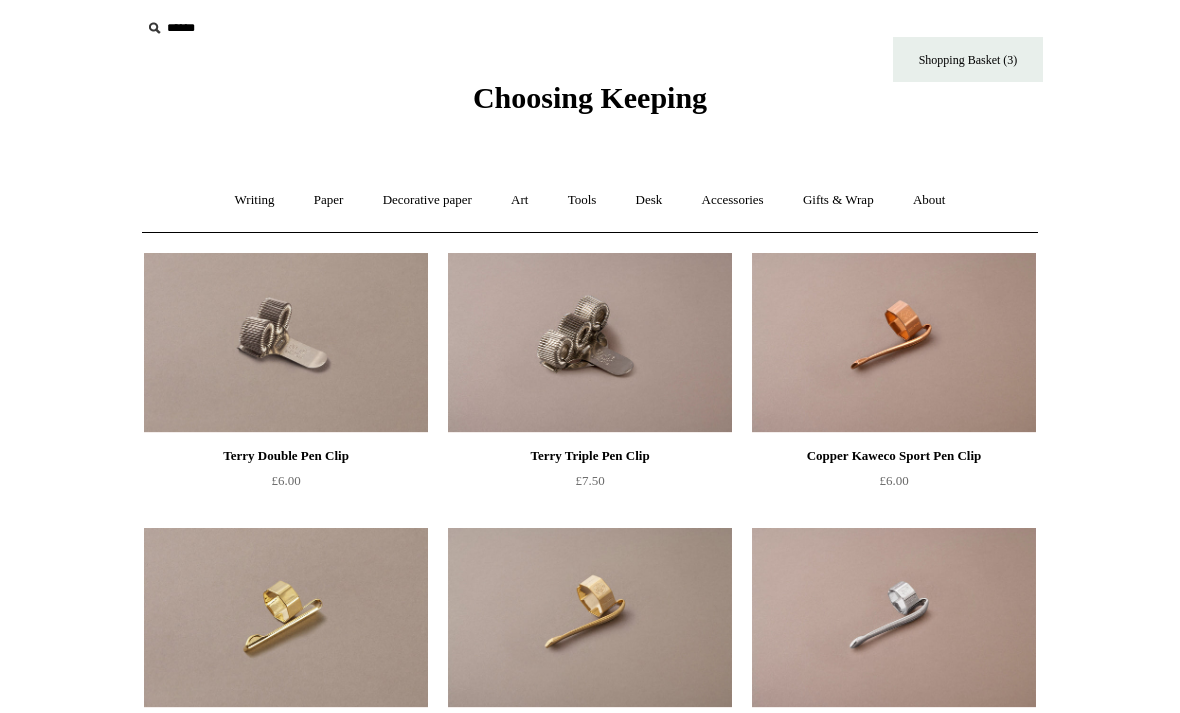 click on "Decorative paper +" at bounding box center (427, 200) 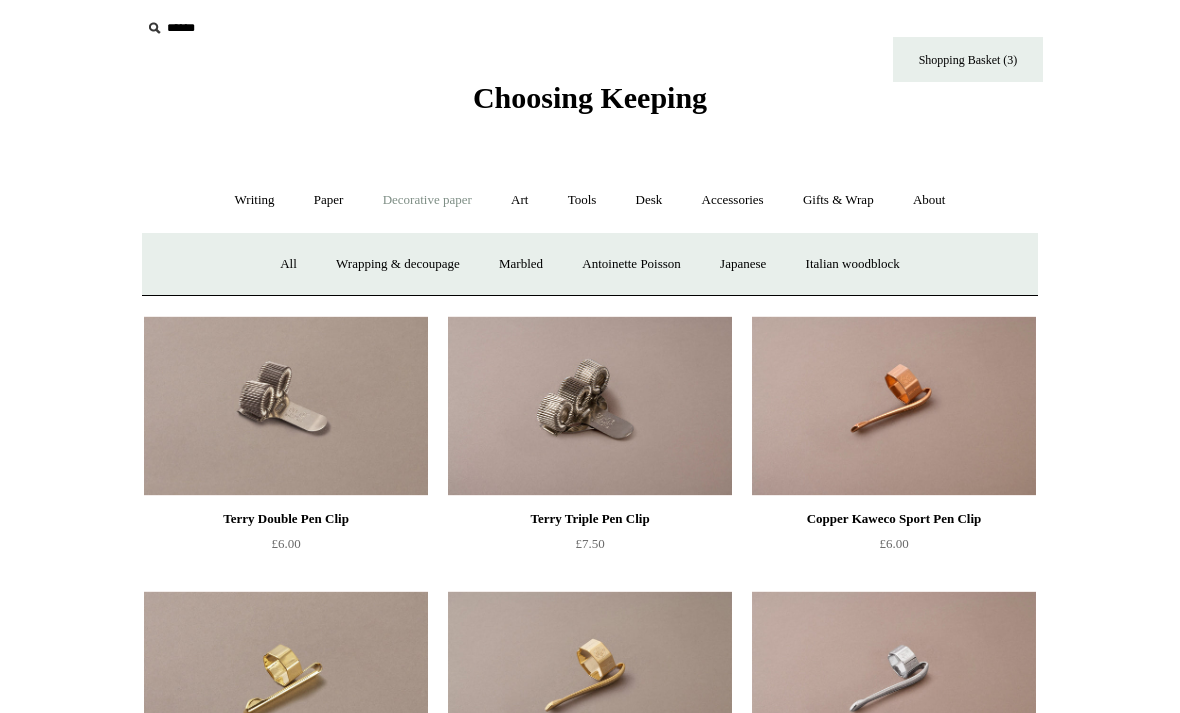 click on "All" at bounding box center (288, 264) 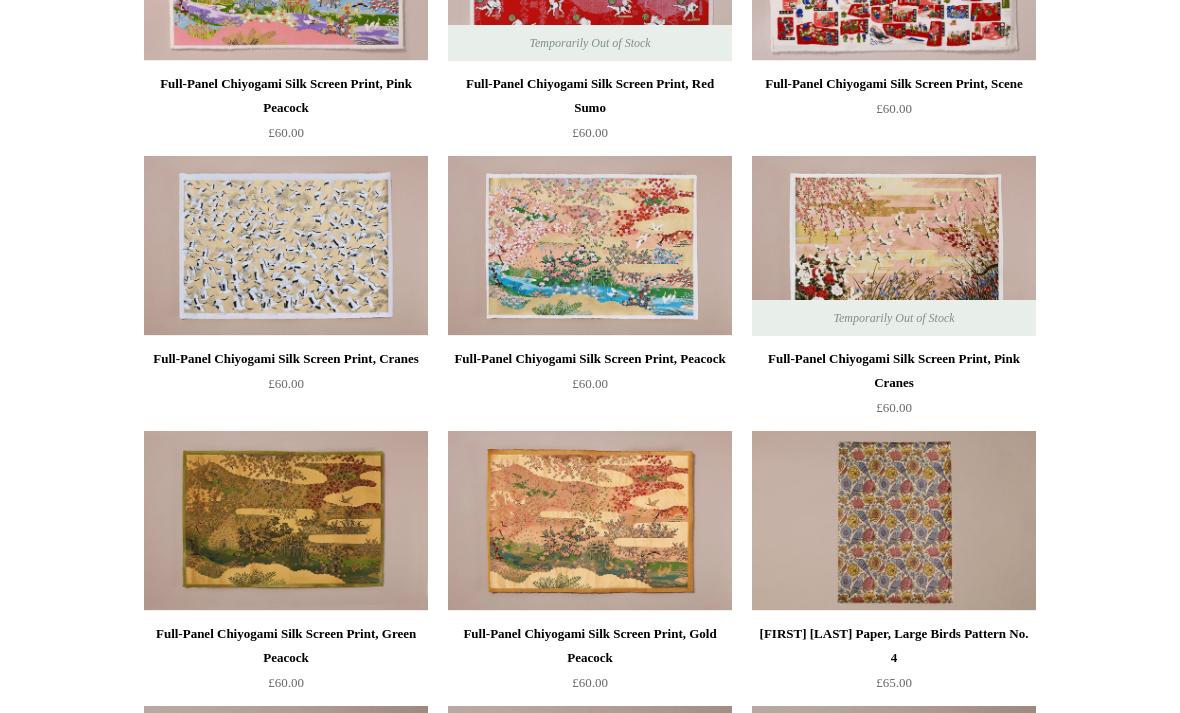 scroll, scrollTop: 393, scrollLeft: 0, axis: vertical 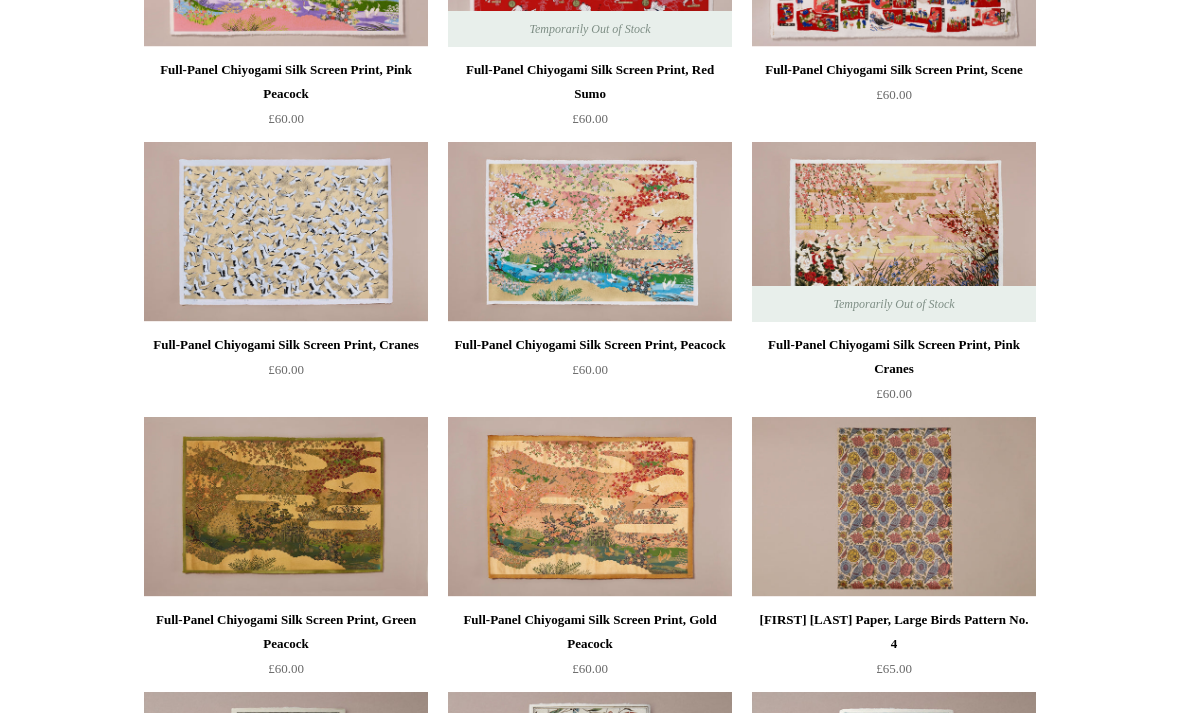 click at bounding box center (286, 232) 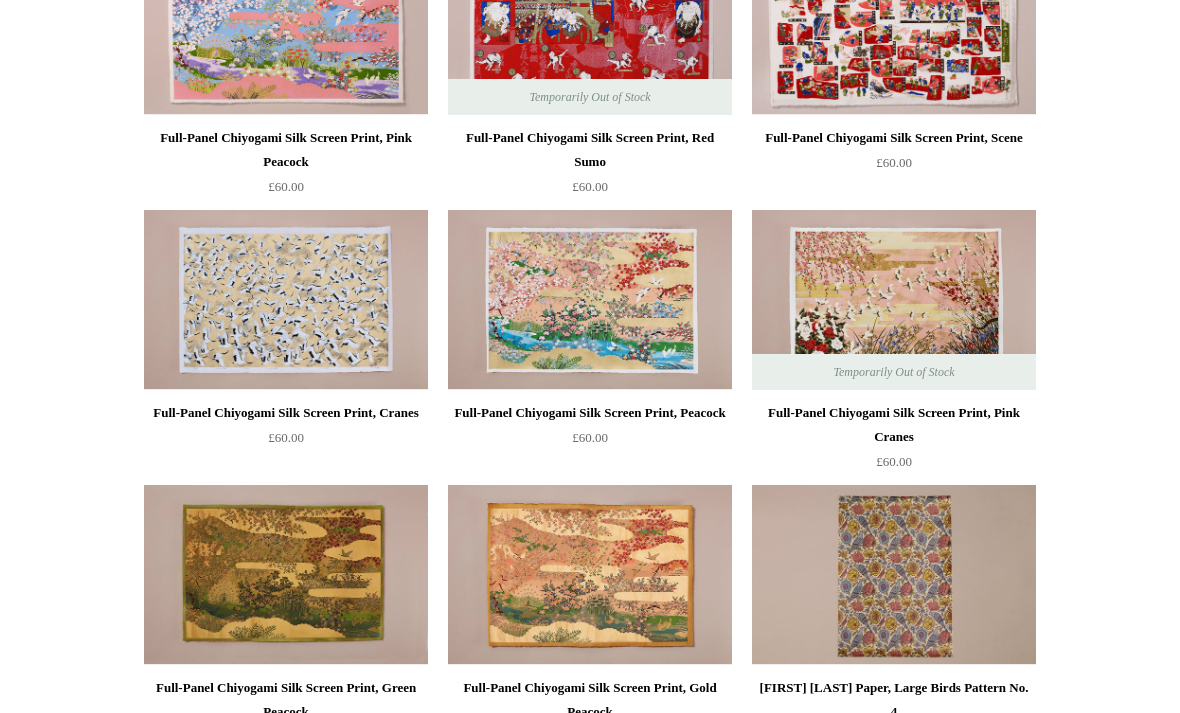 scroll, scrollTop: 0, scrollLeft: 0, axis: both 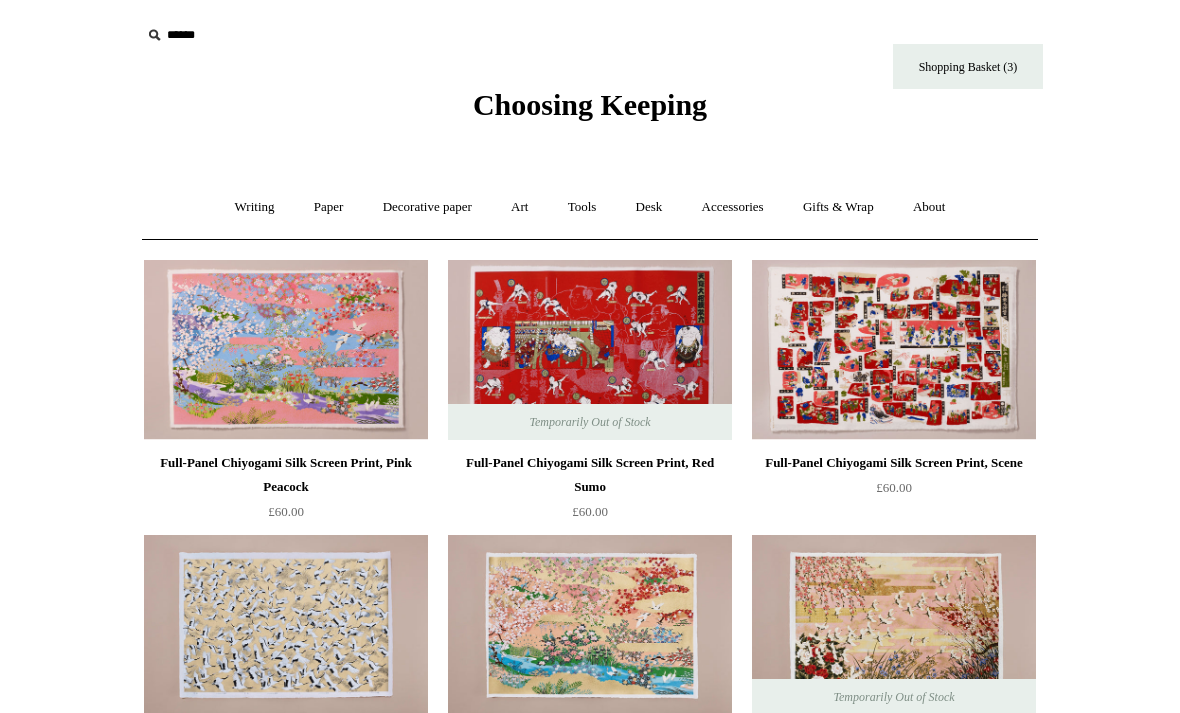 click on "Decorative paper +" at bounding box center [427, 207] 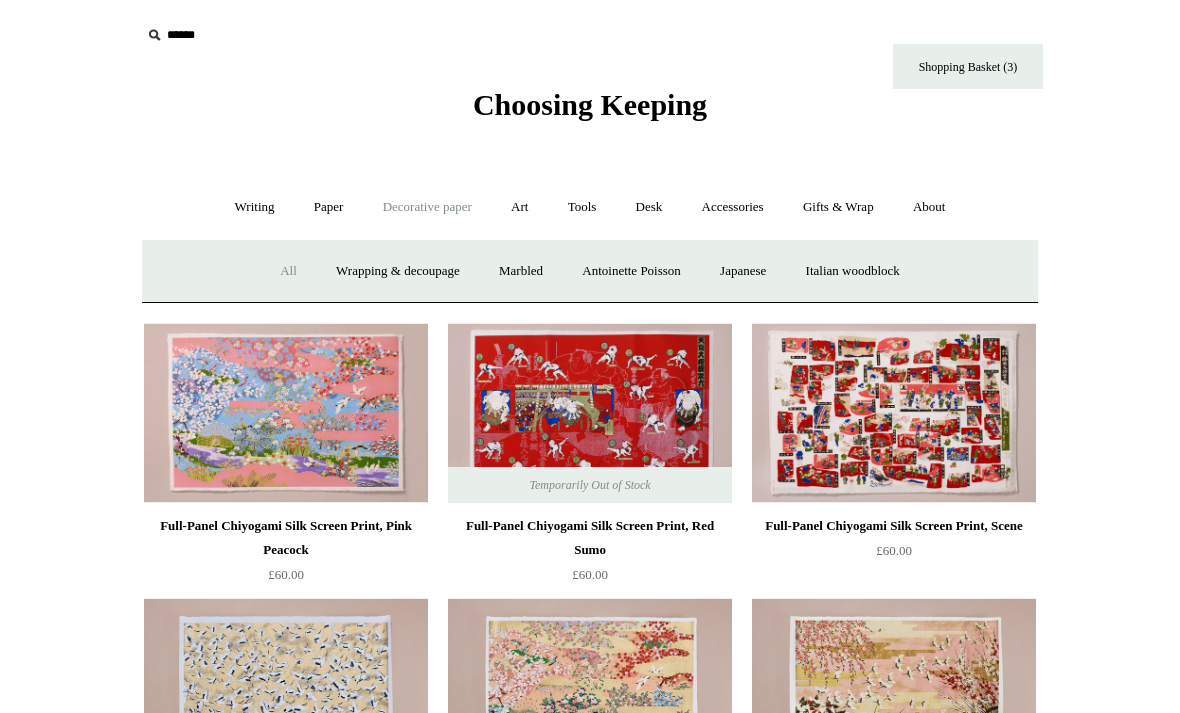 click on "Paper +" at bounding box center (329, 207) 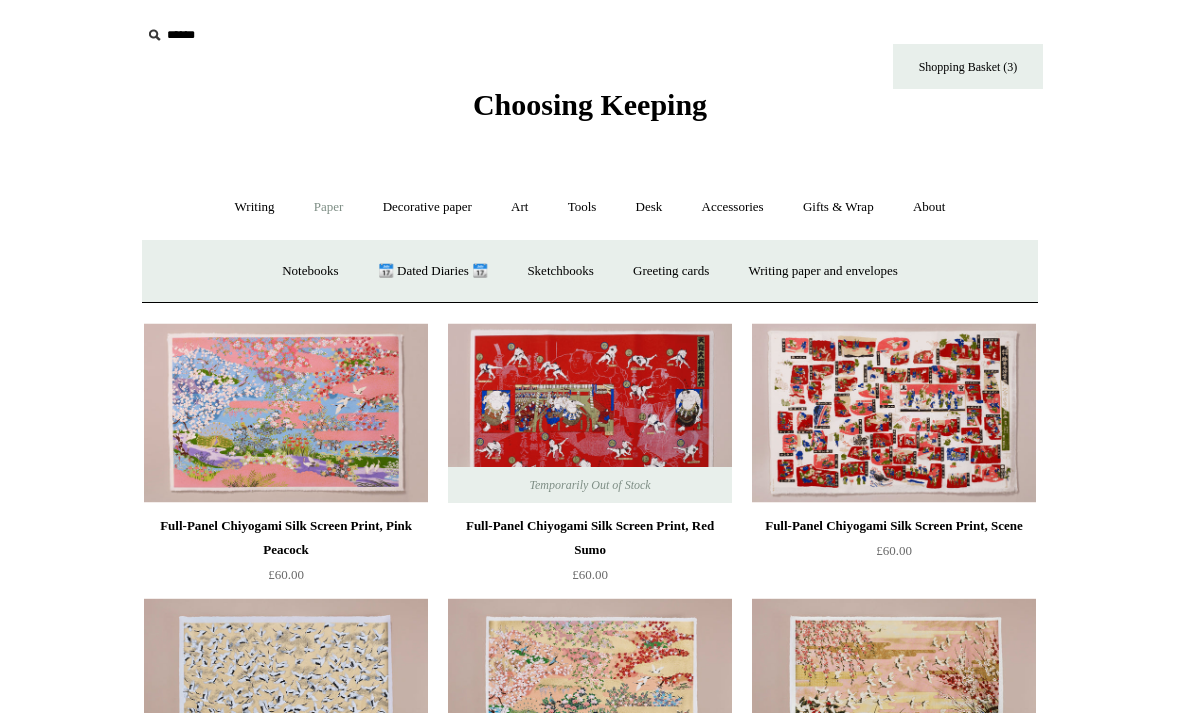 click on "Notebooks +" at bounding box center [310, 271] 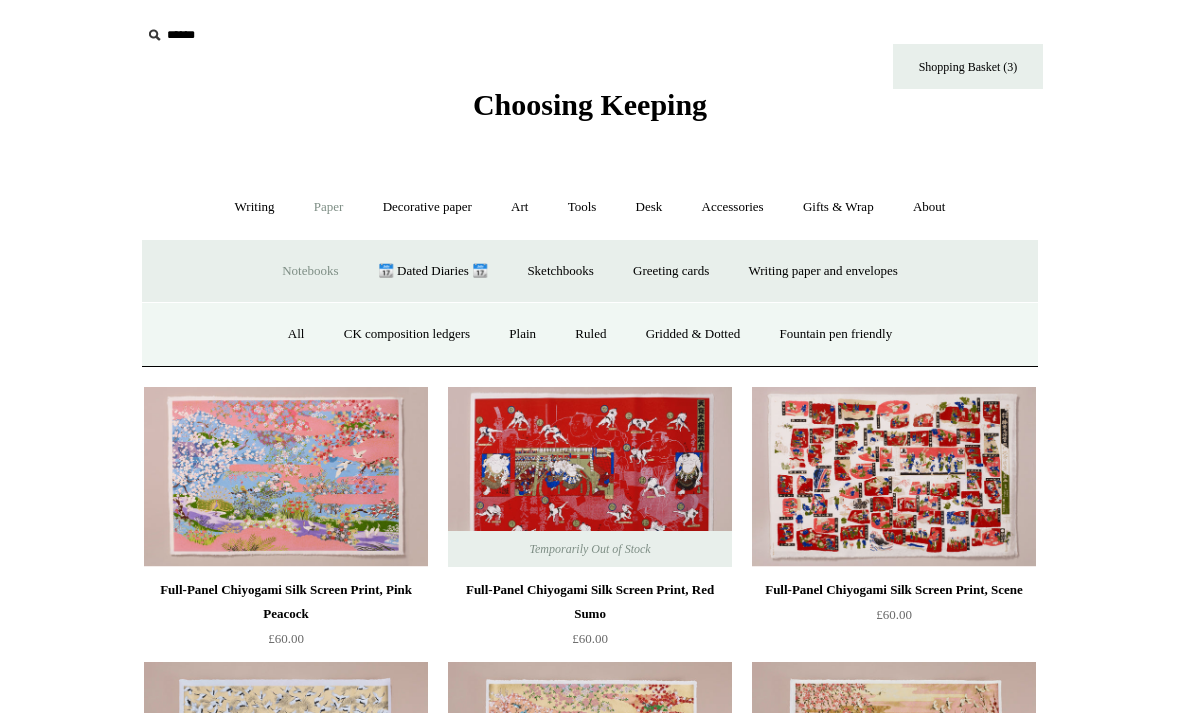 click on "All" at bounding box center (296, 334) 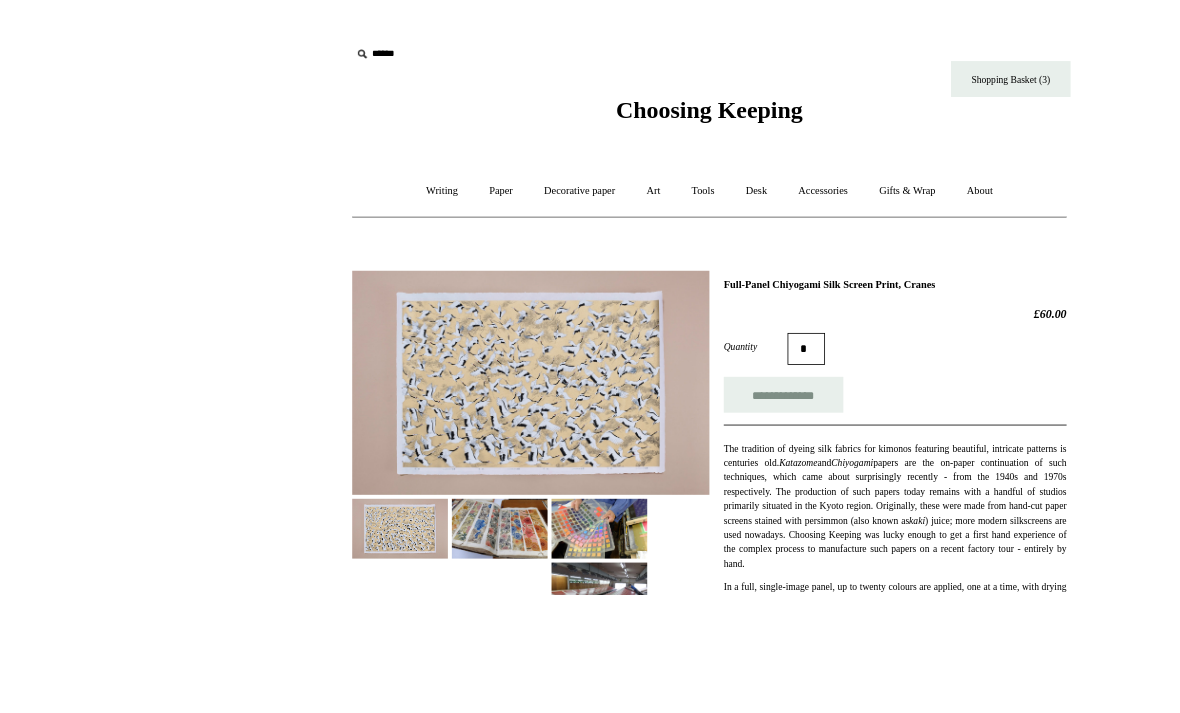 scroll, scrollTop: 64, scrollLeft: 0, axis: vertical 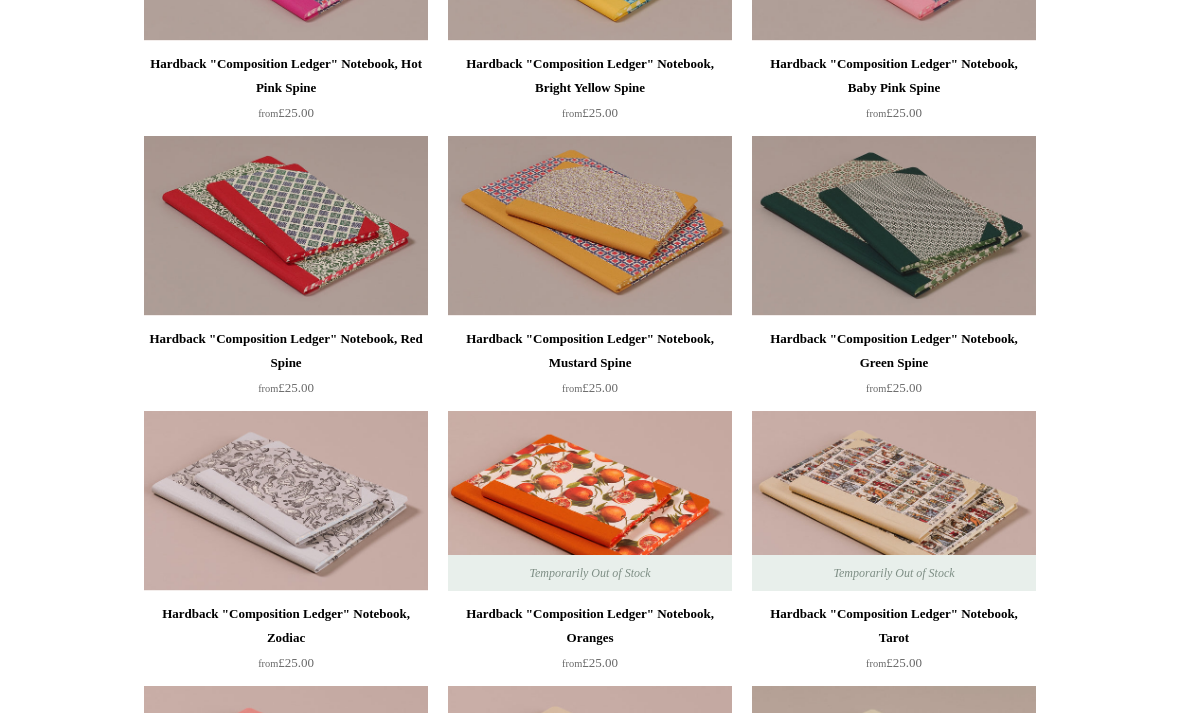 click at bounding box center [894, 226] 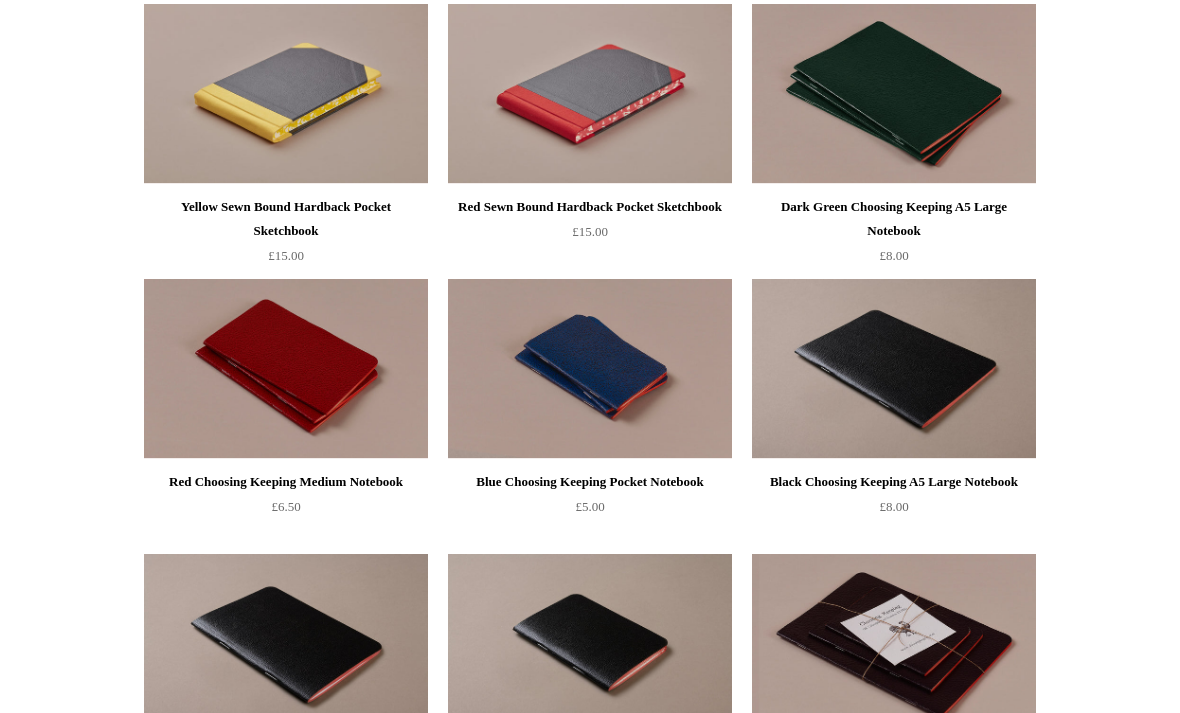 scroll, scrollTop: 4380, scrollLeft: 0, axis: vertical 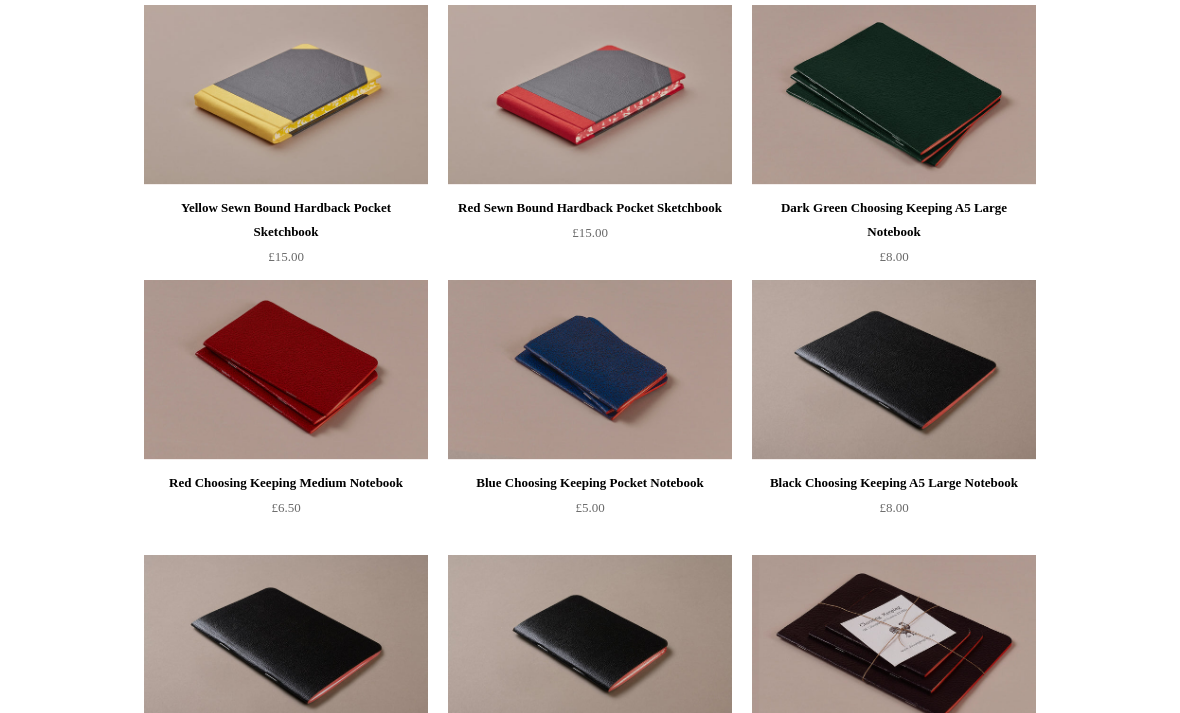 click at bounding box center [590, 370] 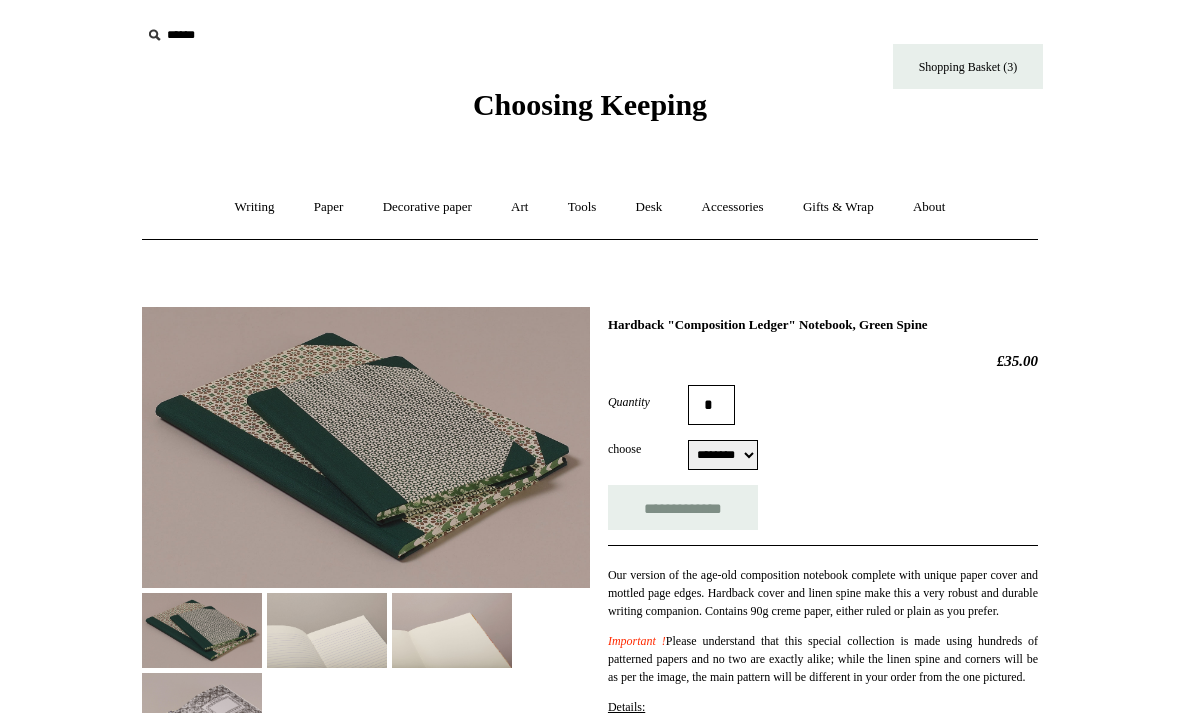 scroll, scrollTop: 0, scrollLeft: 0, axis: both 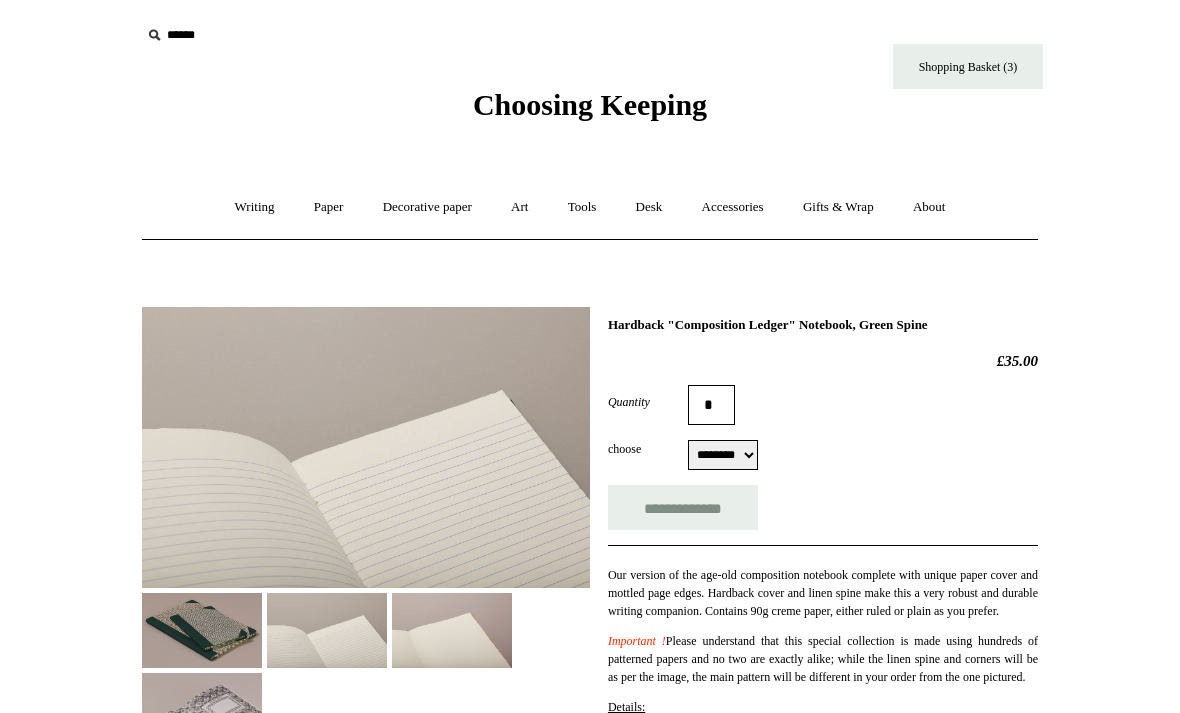 click at bounding box center [452, 630] 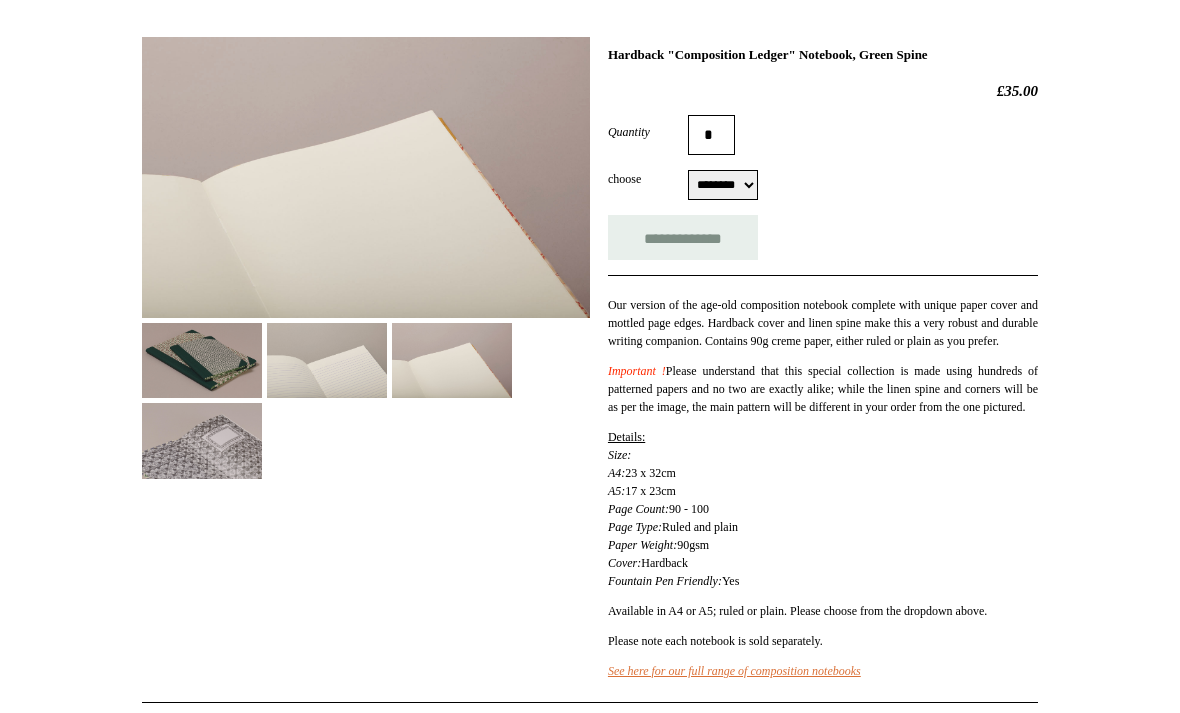 click at bounding box center (202, 441) 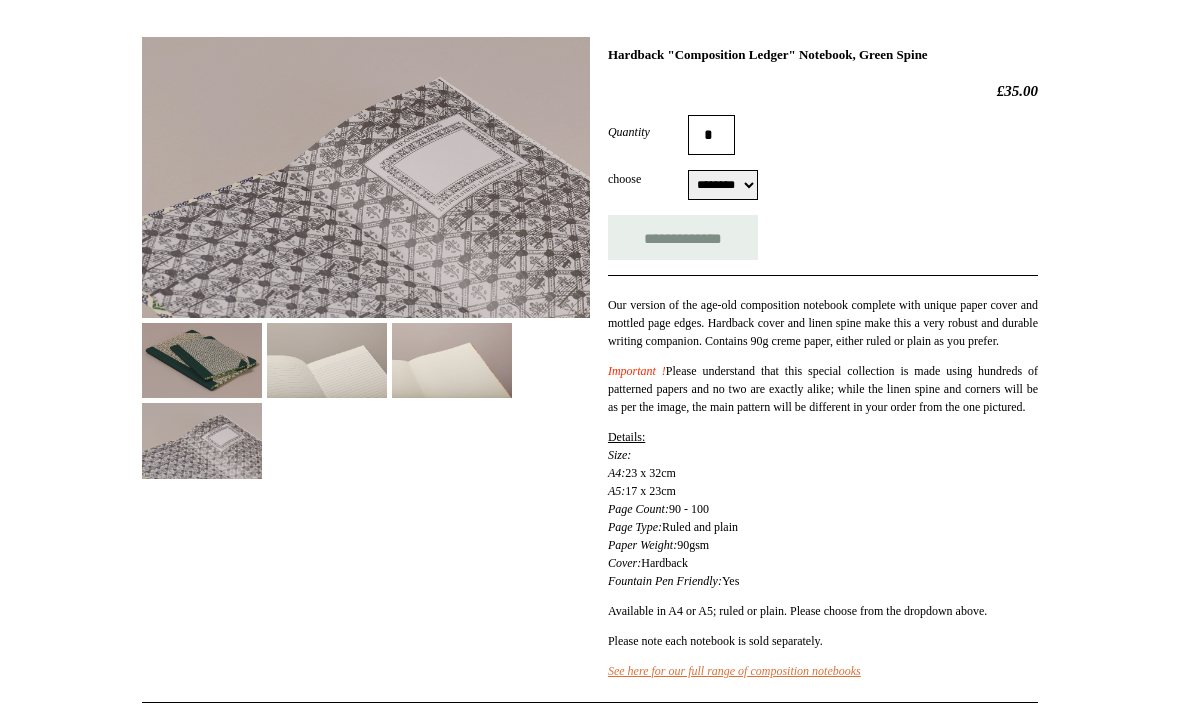 scroll, scrollTop: 268, scrollLeft: 0, axis: vertical 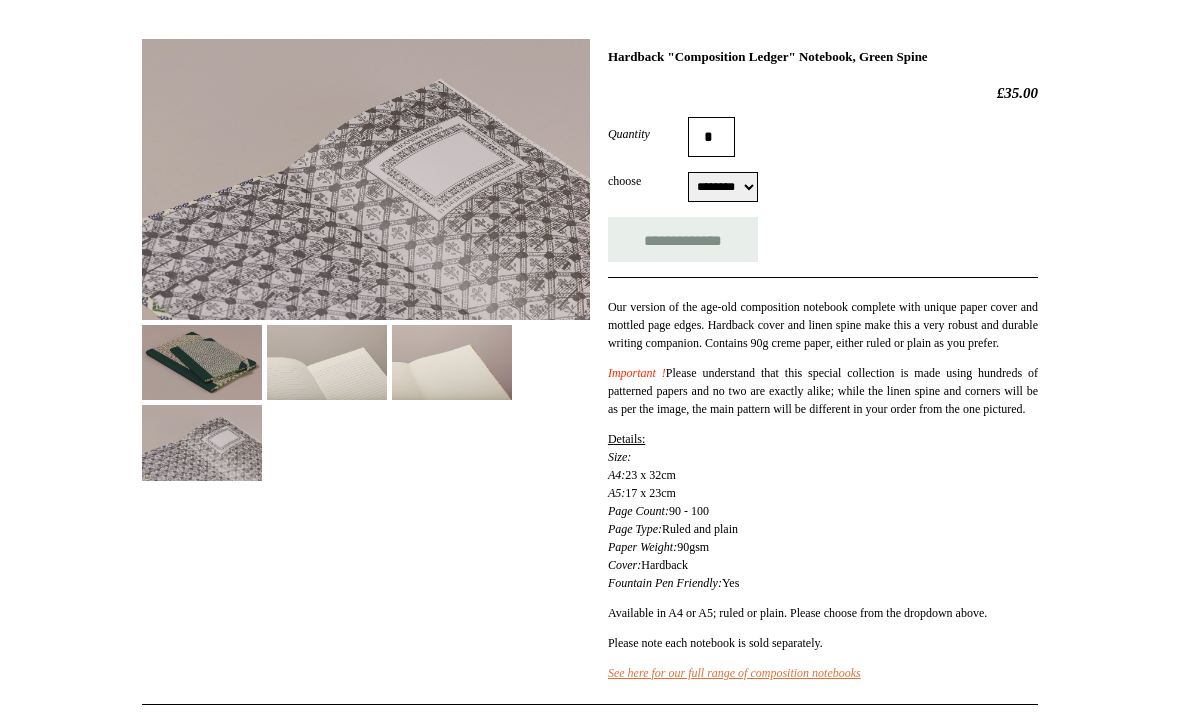 click at bounding box center [202, 362] 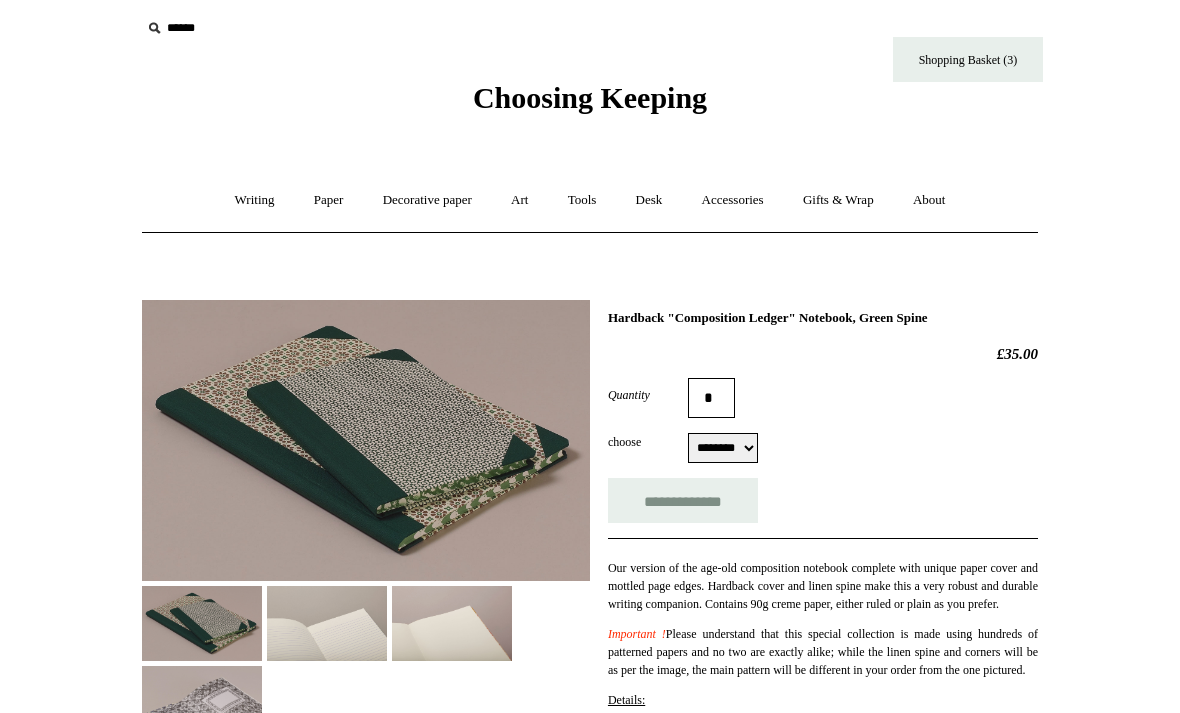 scroll, scrollTop: 0, scrollLeft: 0, axis: both 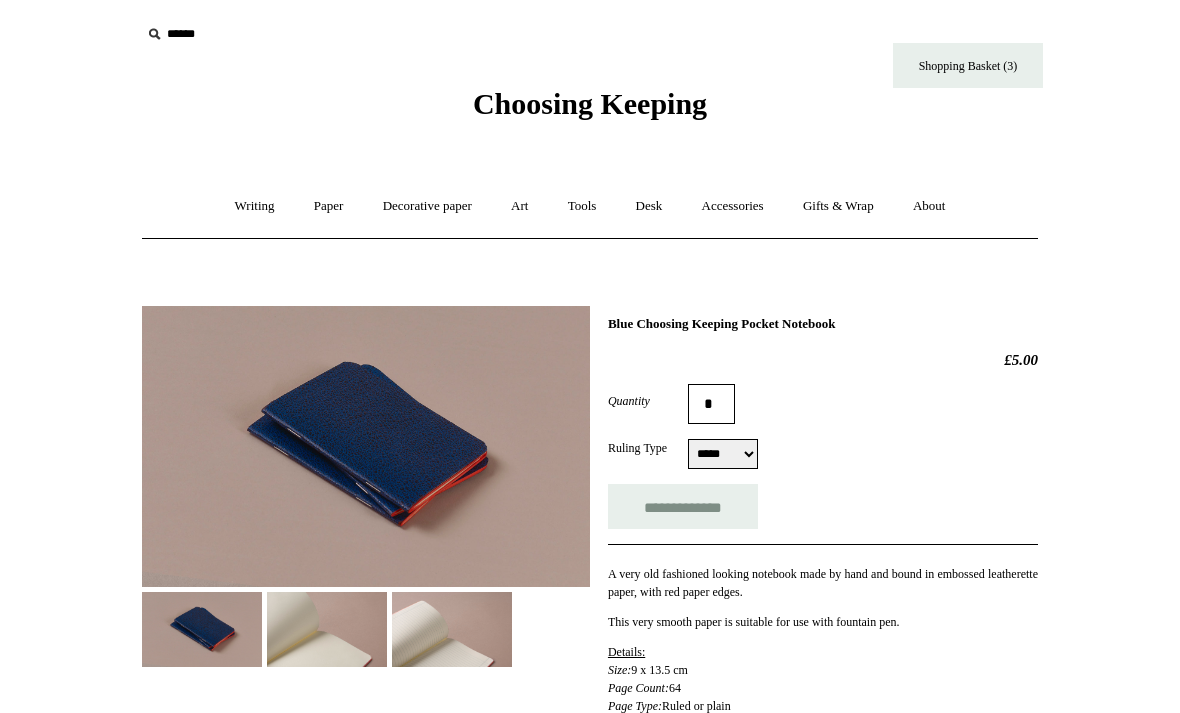 click at bounding box center (366, 446) 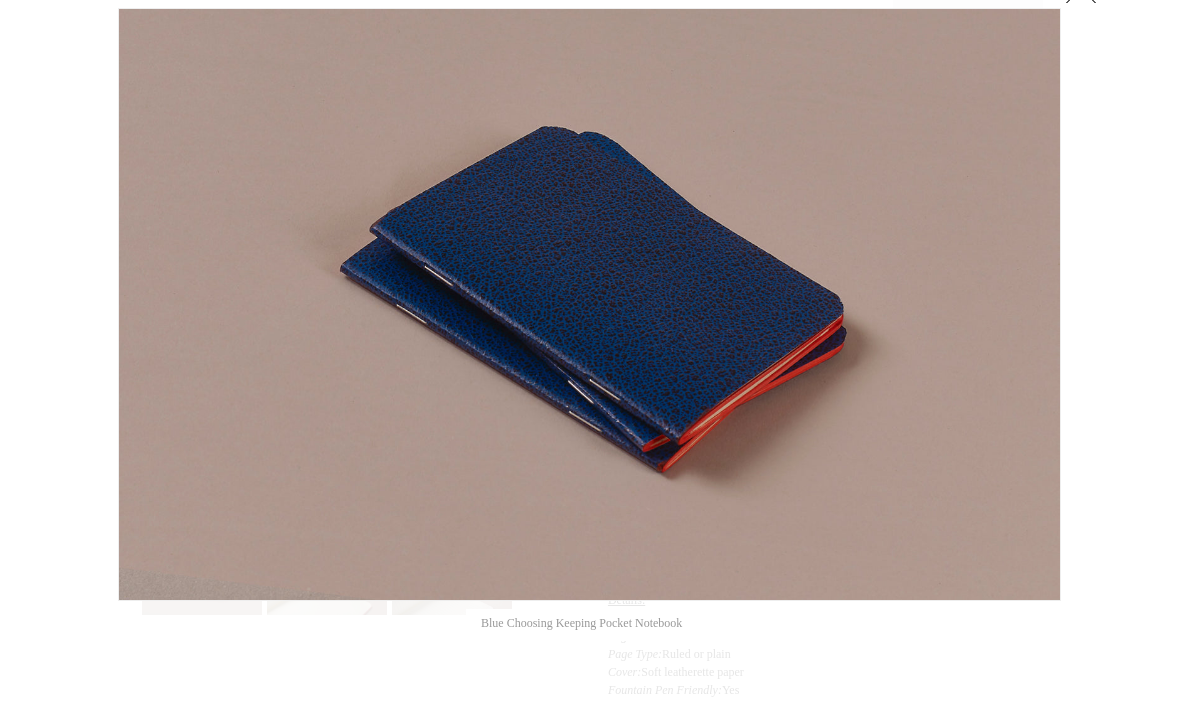 scroll, scrollTop: 56, scrollLeft: 0, axis: vertical 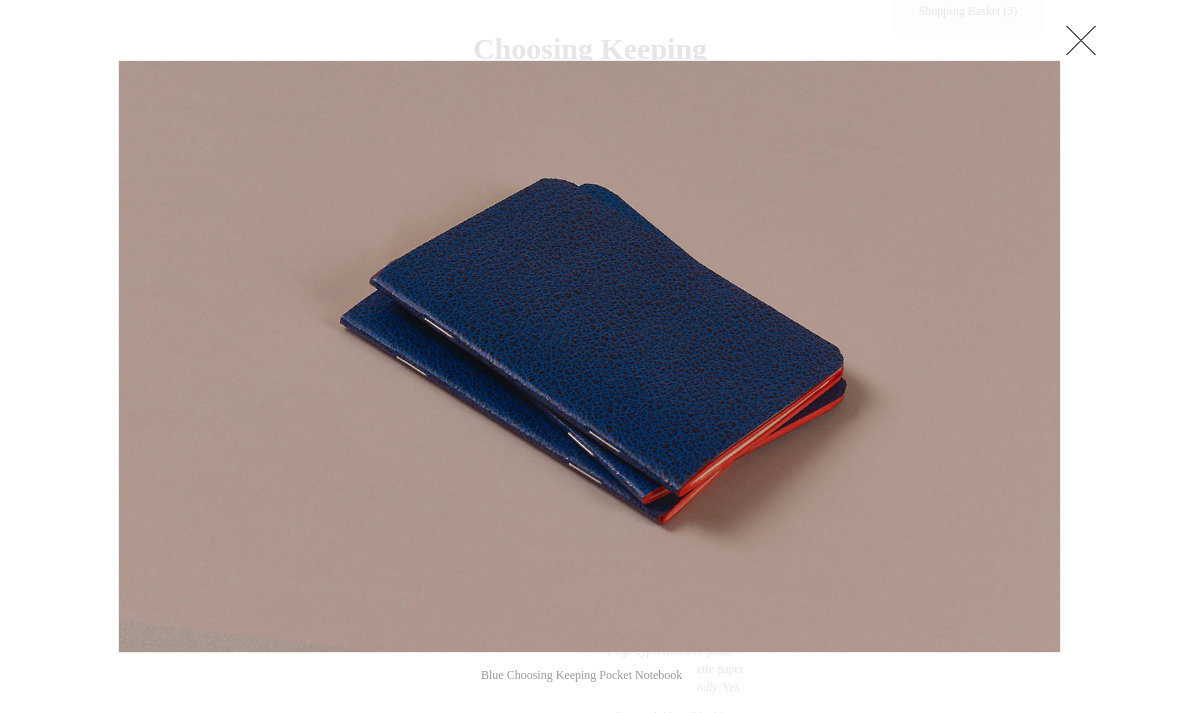 click at bounding box center (-9253, 357) 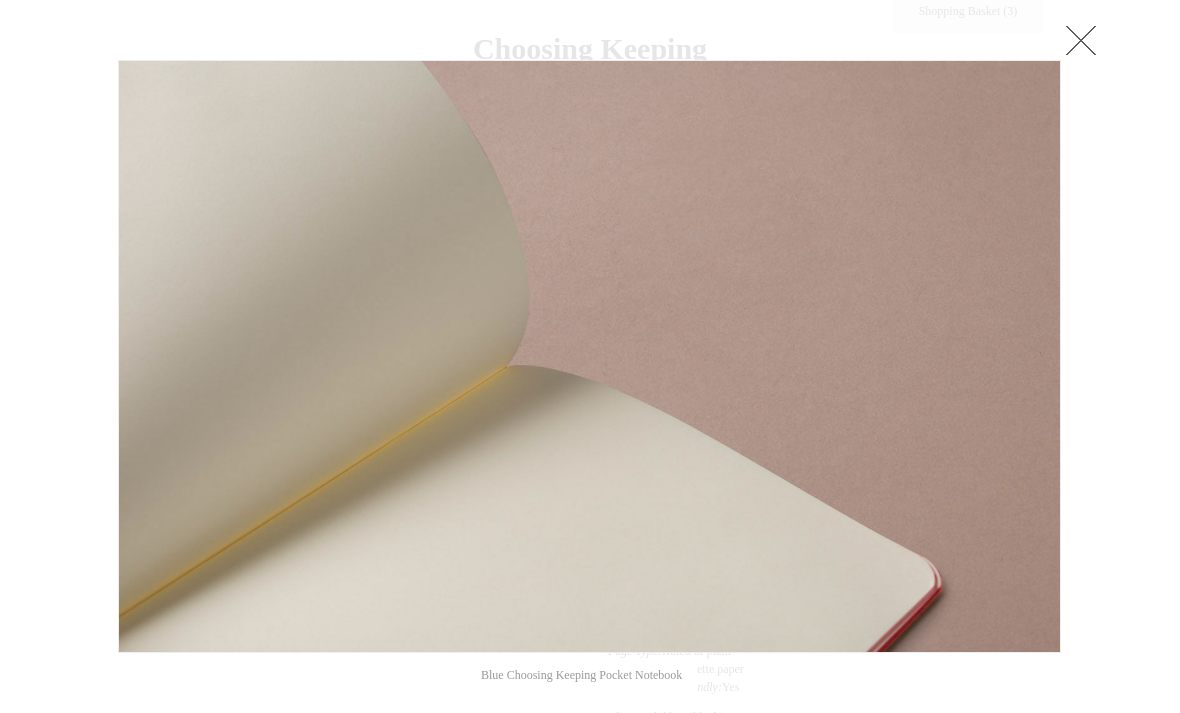 click at bounding box center (-9253, 357) 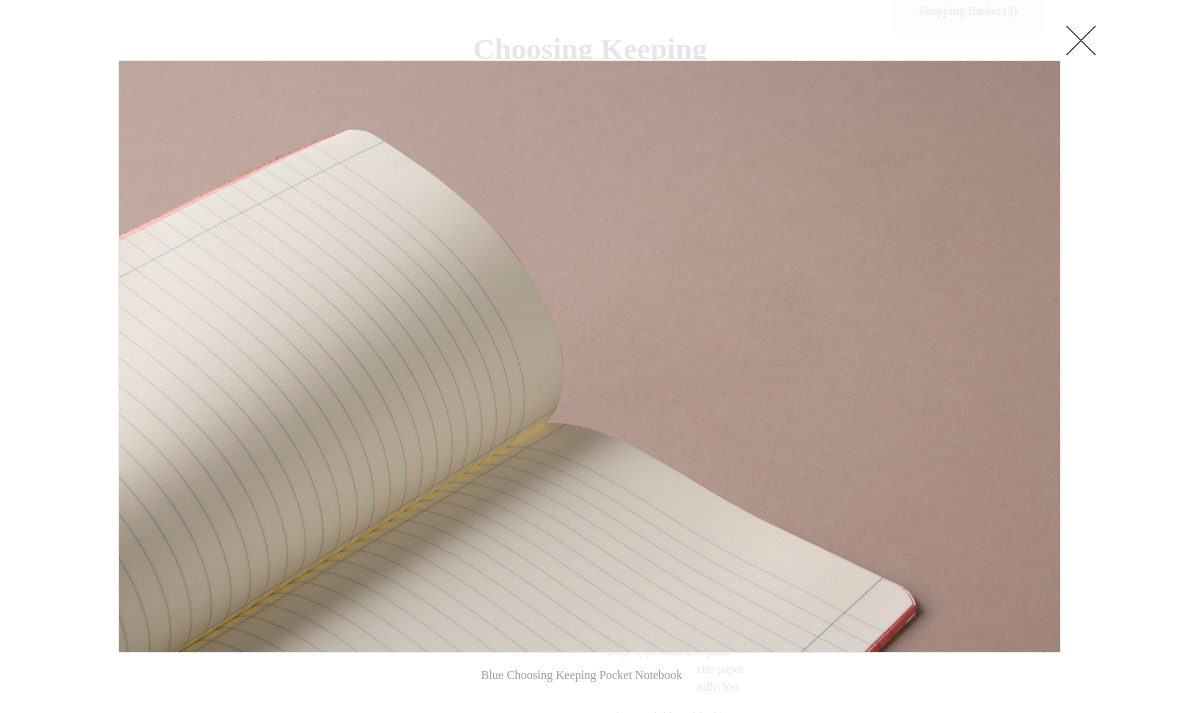 click at bounding box center [1081, 40] 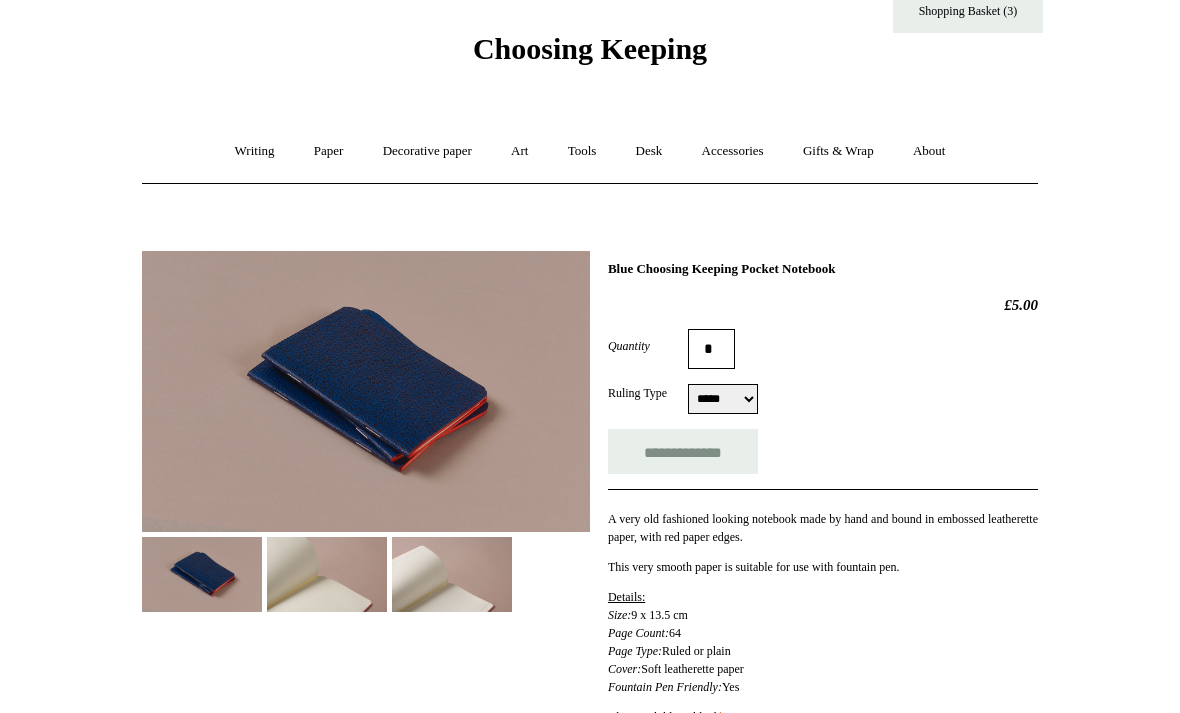 click on "***** *****" at bounding box center (723, 399) 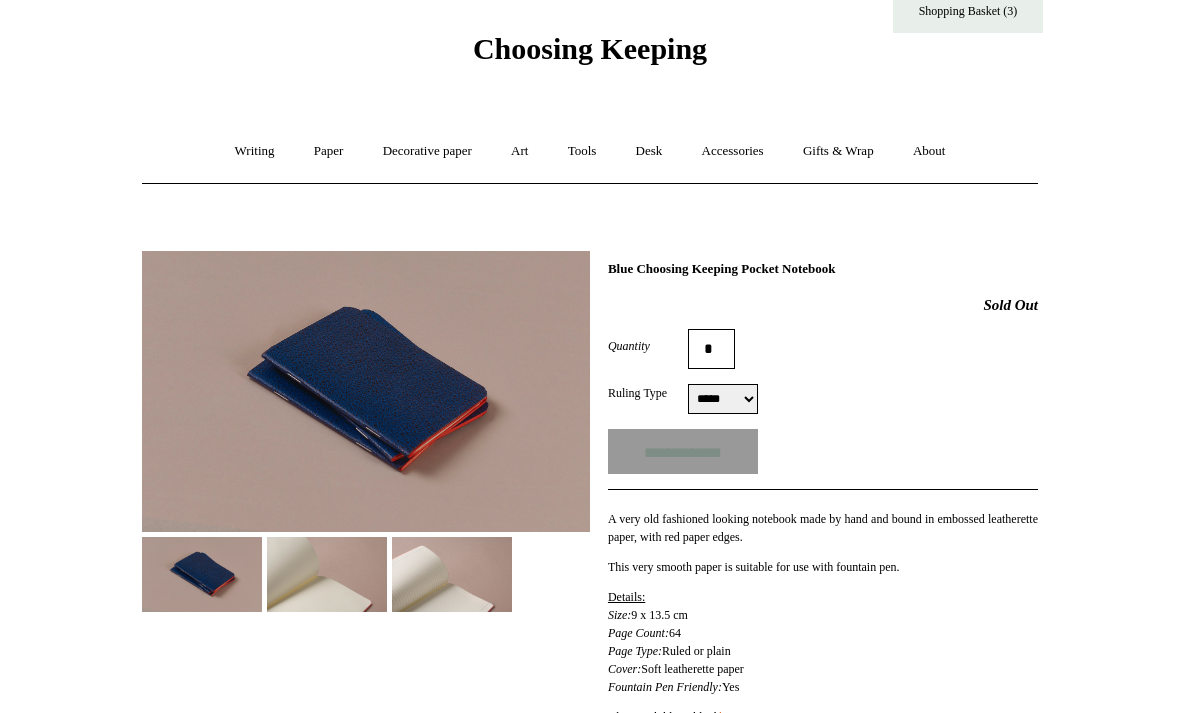 click on "***** *****" at bounding box center (723, 399) 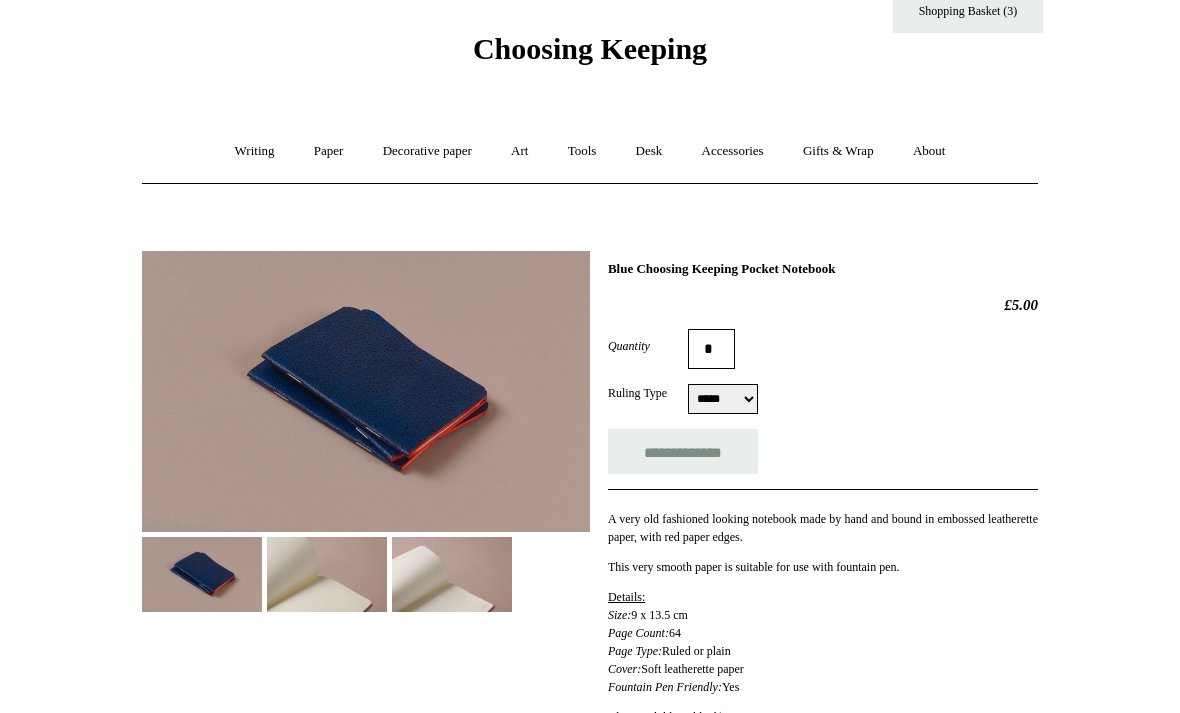 click on "Writing +" at bounding box center [255, 151] 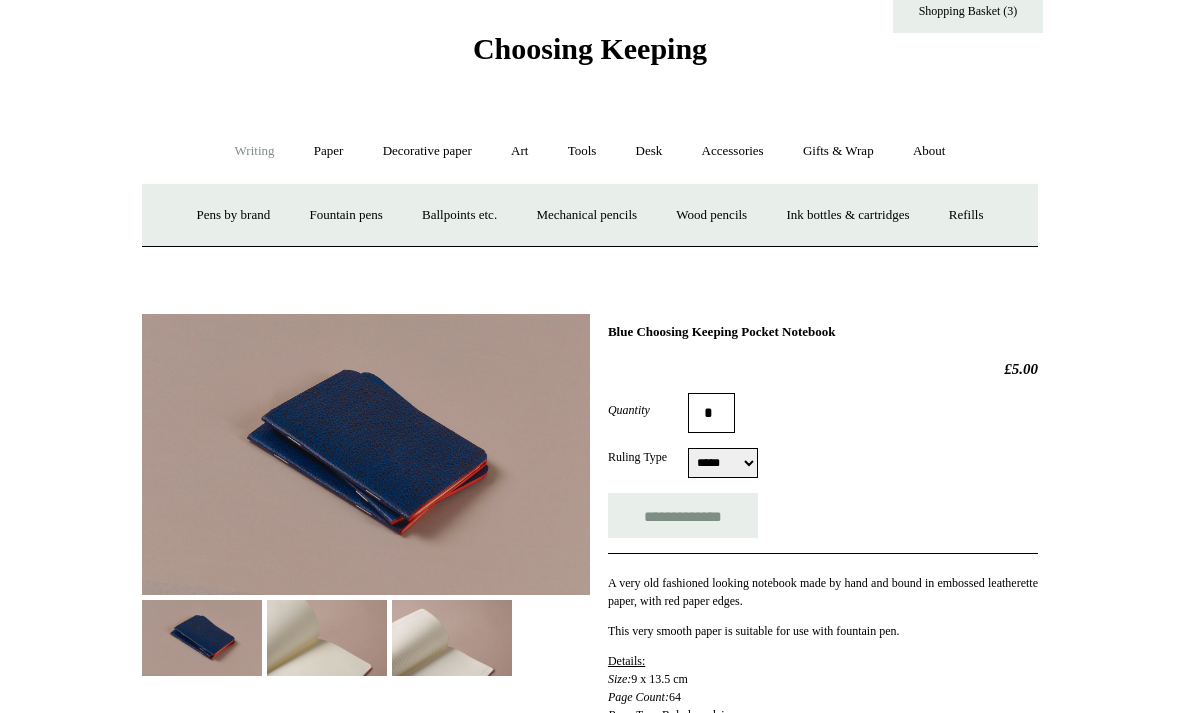 click on "Paper +" at bounding box center (329, 151) 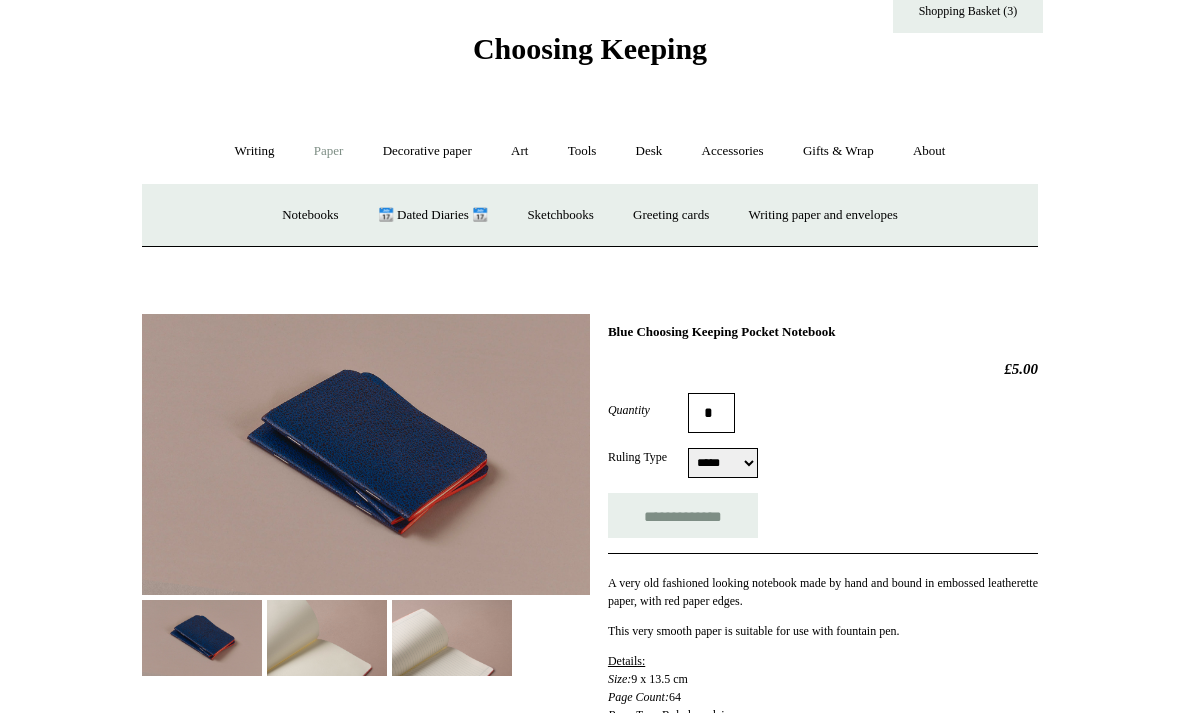 click on "Sketchbooks +" at bounding box center [560, 215] 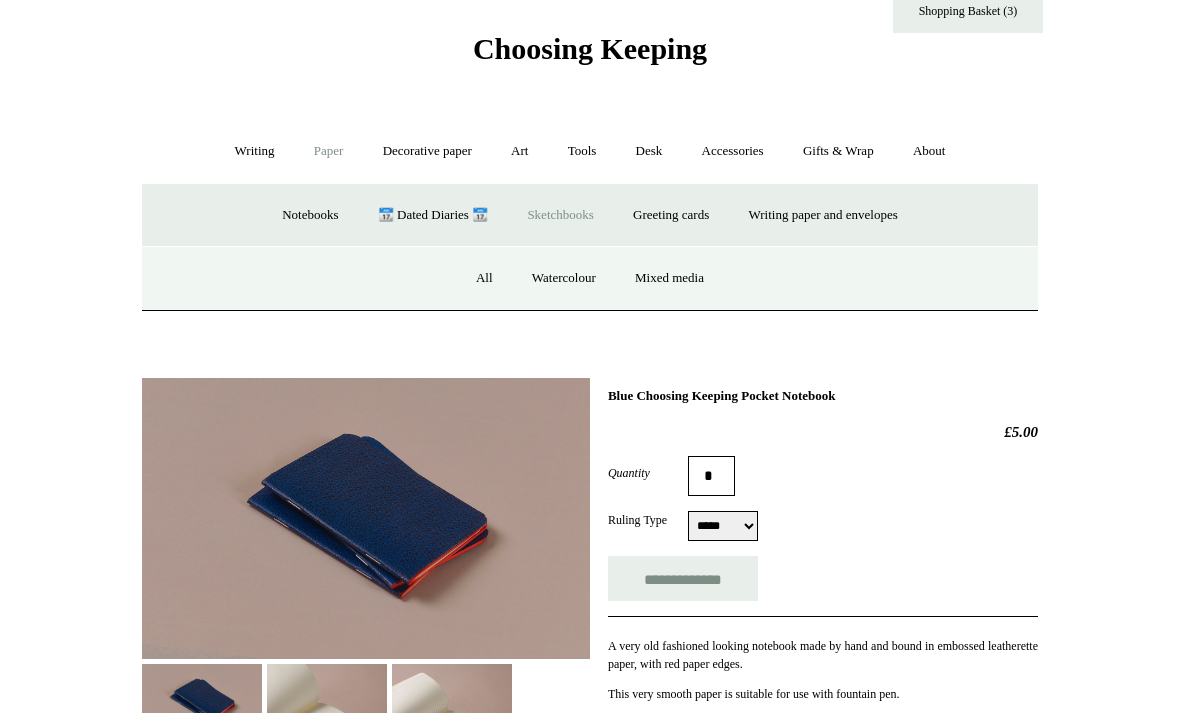 click on "All" at bounding box center (484, 278) 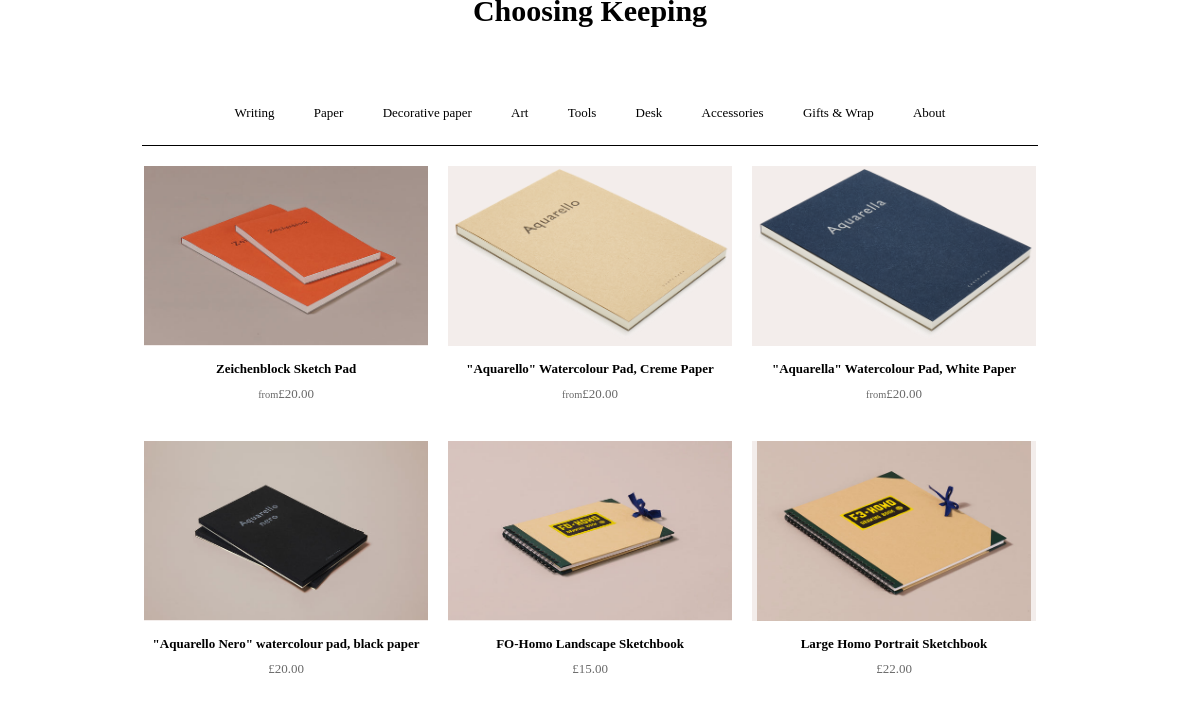 scroll, scrollTop: 0, scrollLeft: 0, axis: both 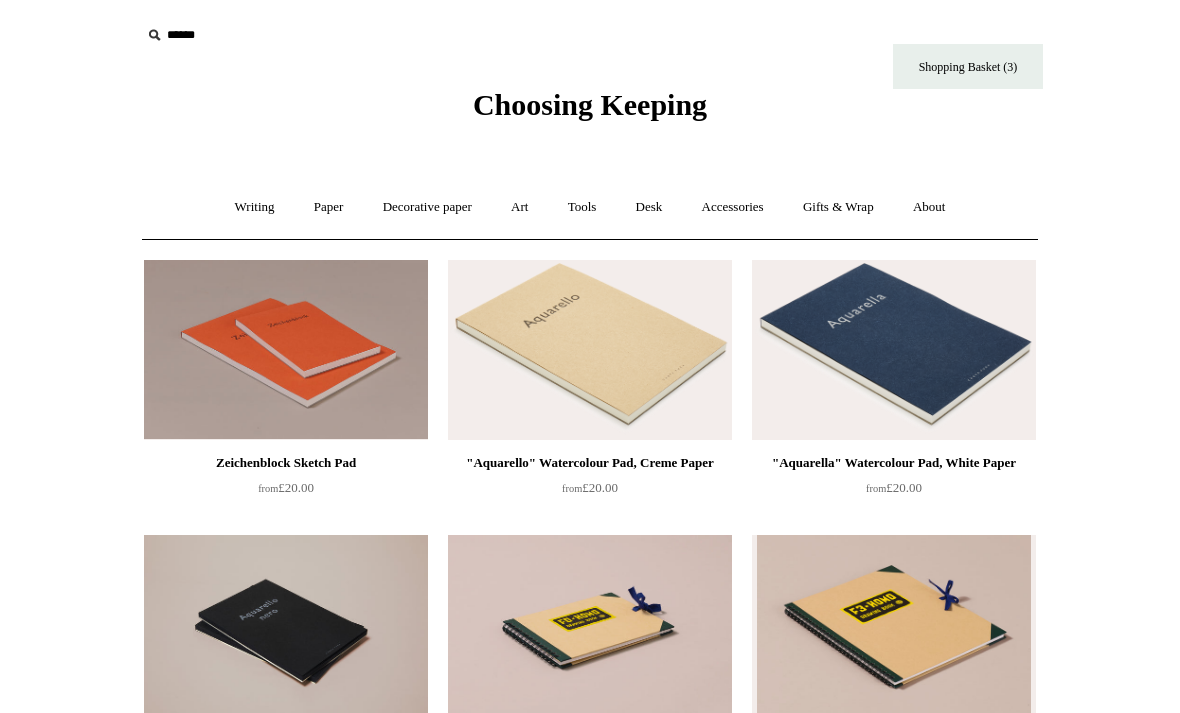 click on "Decorative paper +" at bounding box center (427, 207) 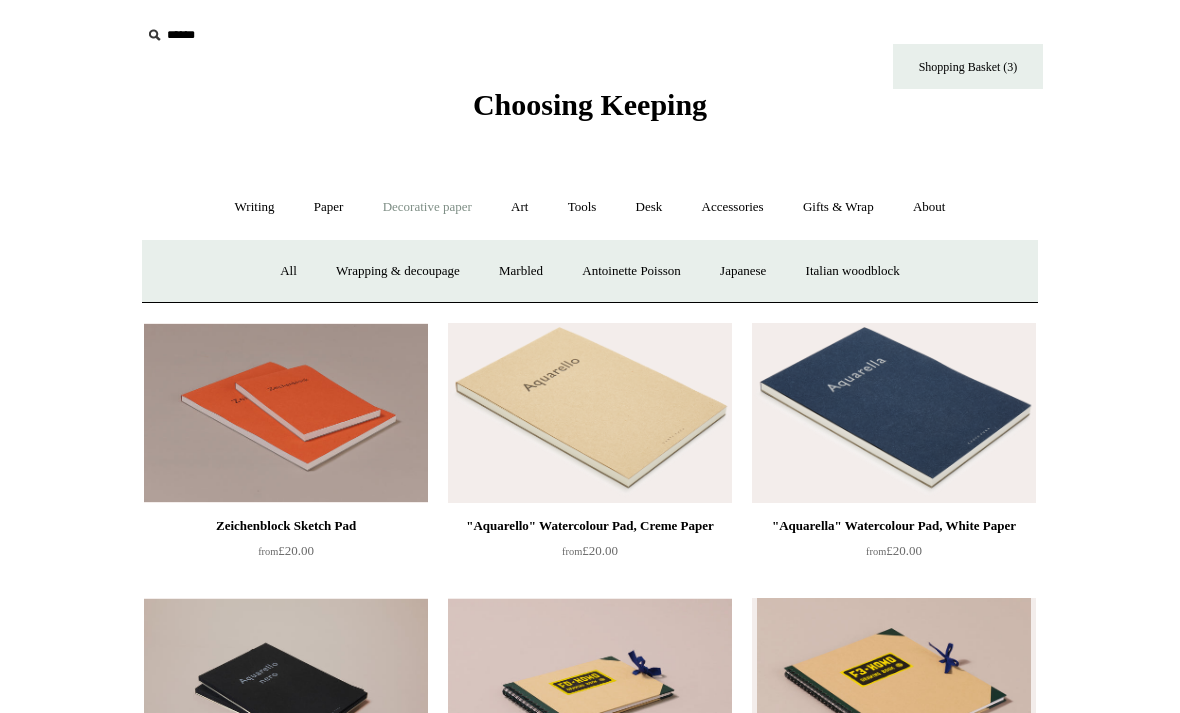 click on "Art +" at bounding box center (519, 207) 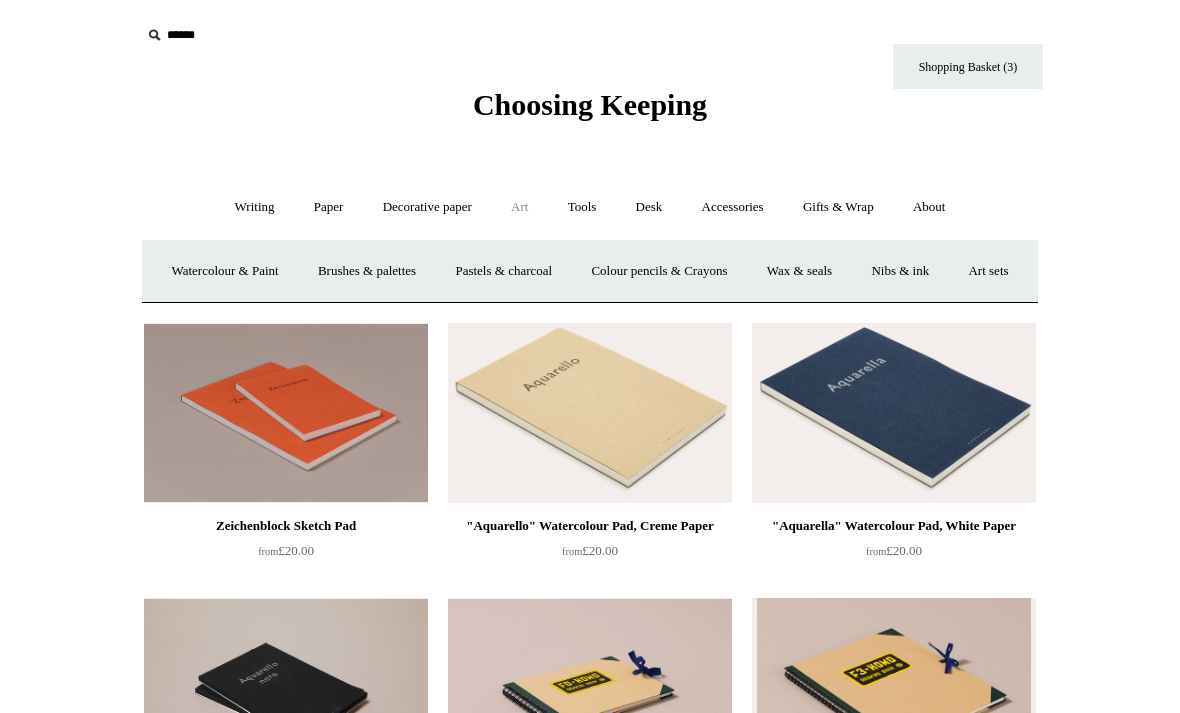 click on "Tools +" at bounding box center (582, 207) 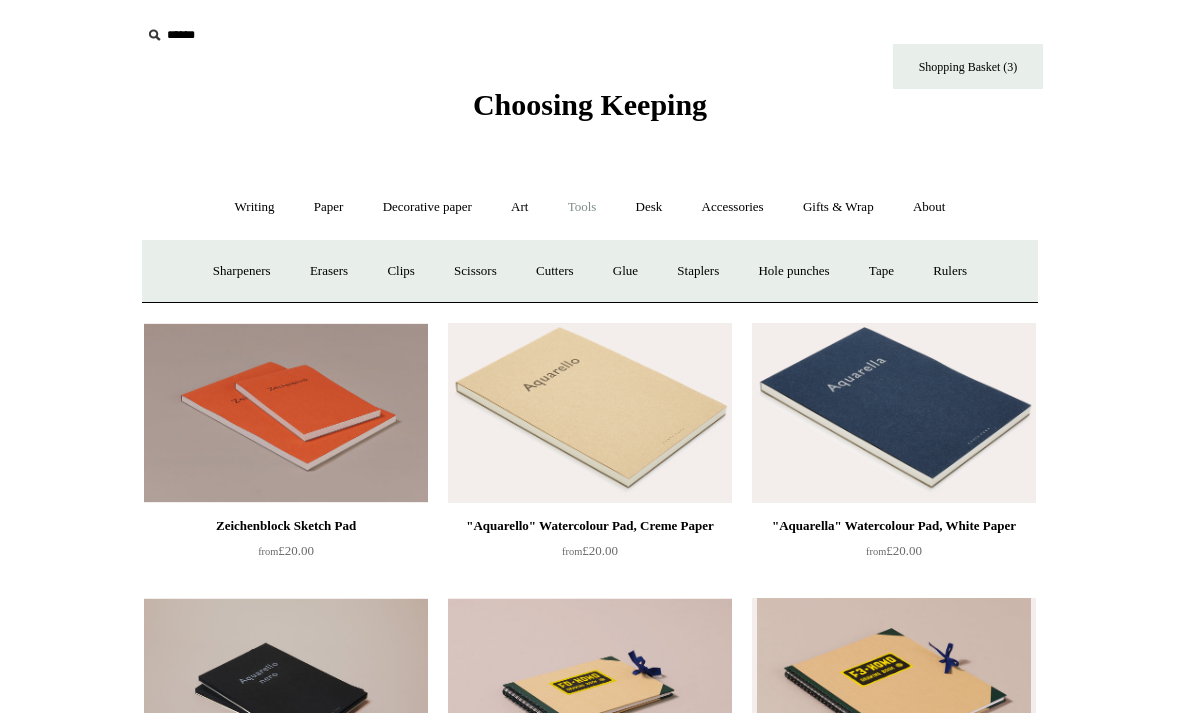 click on "Sharpeners" at bounding box center (242, 271) 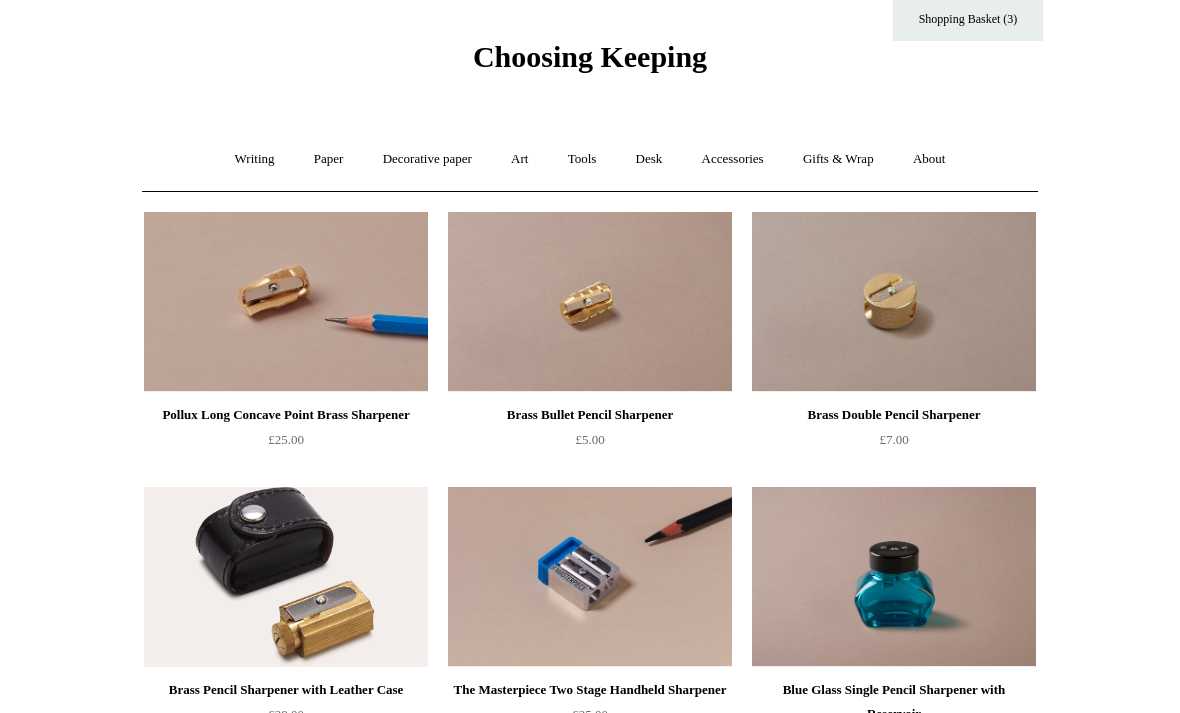 scroll, scrollTop: 0, scrollLeft: 0, axis: both 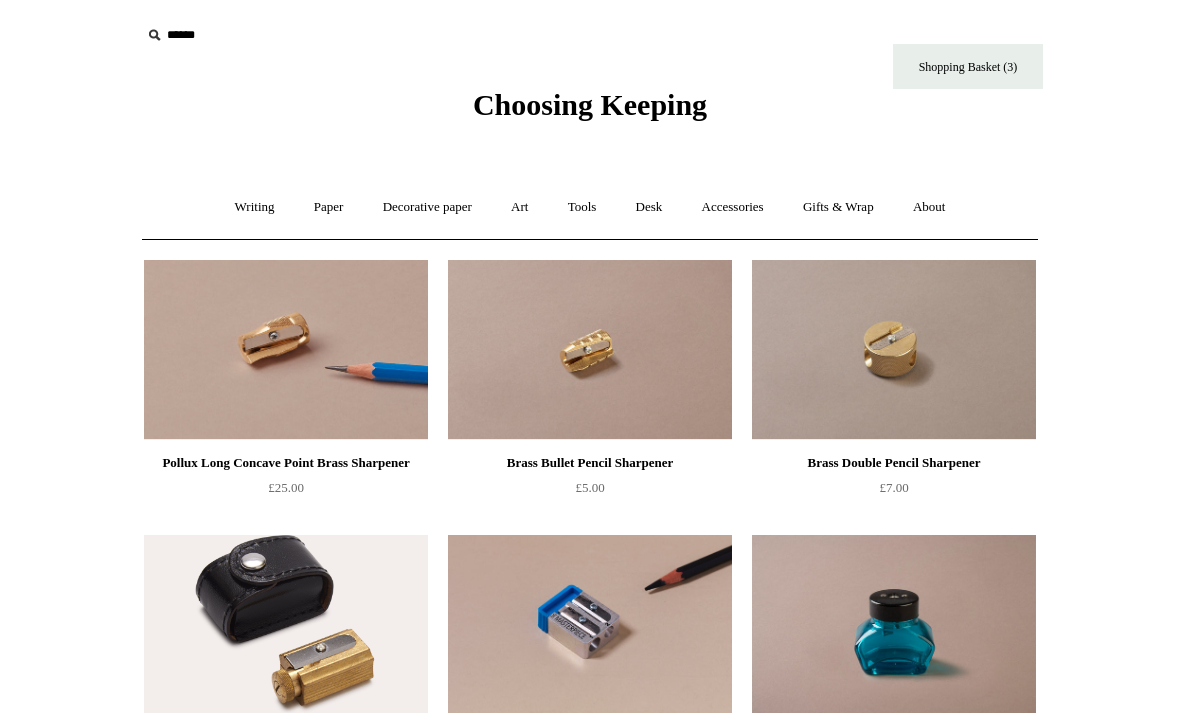 click on "Art +" at bounding box center [519, 207] 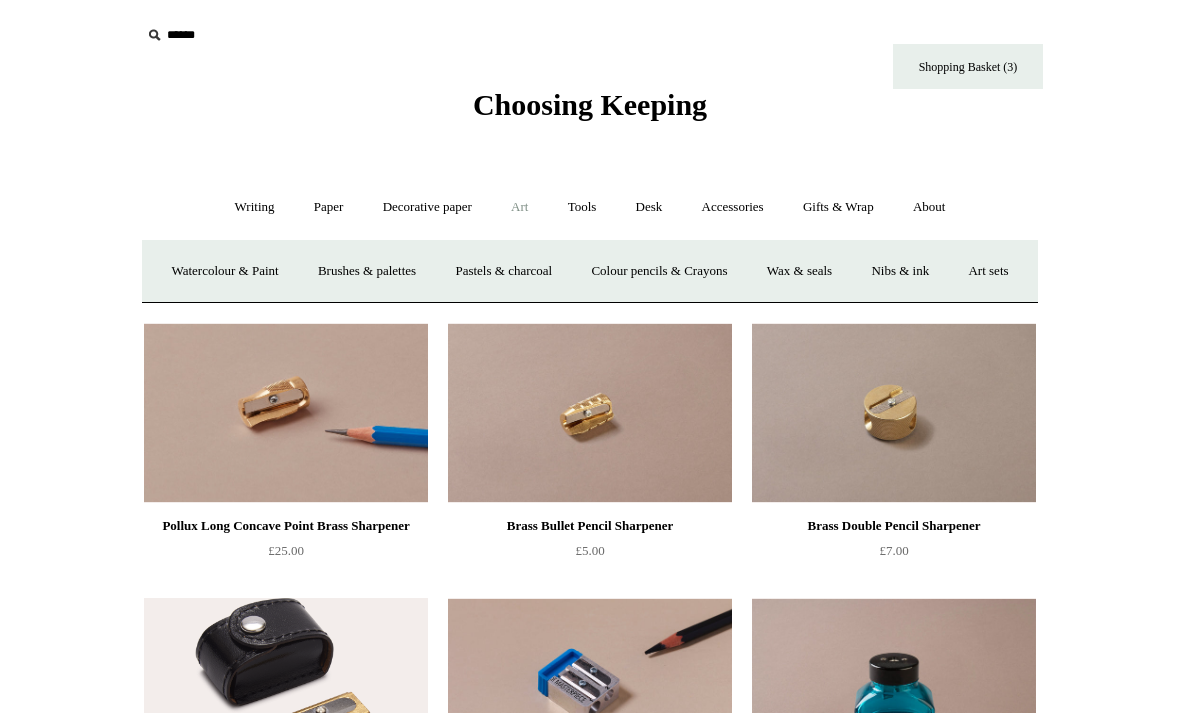 click on "Tools +" at bounding box center [582, 207] 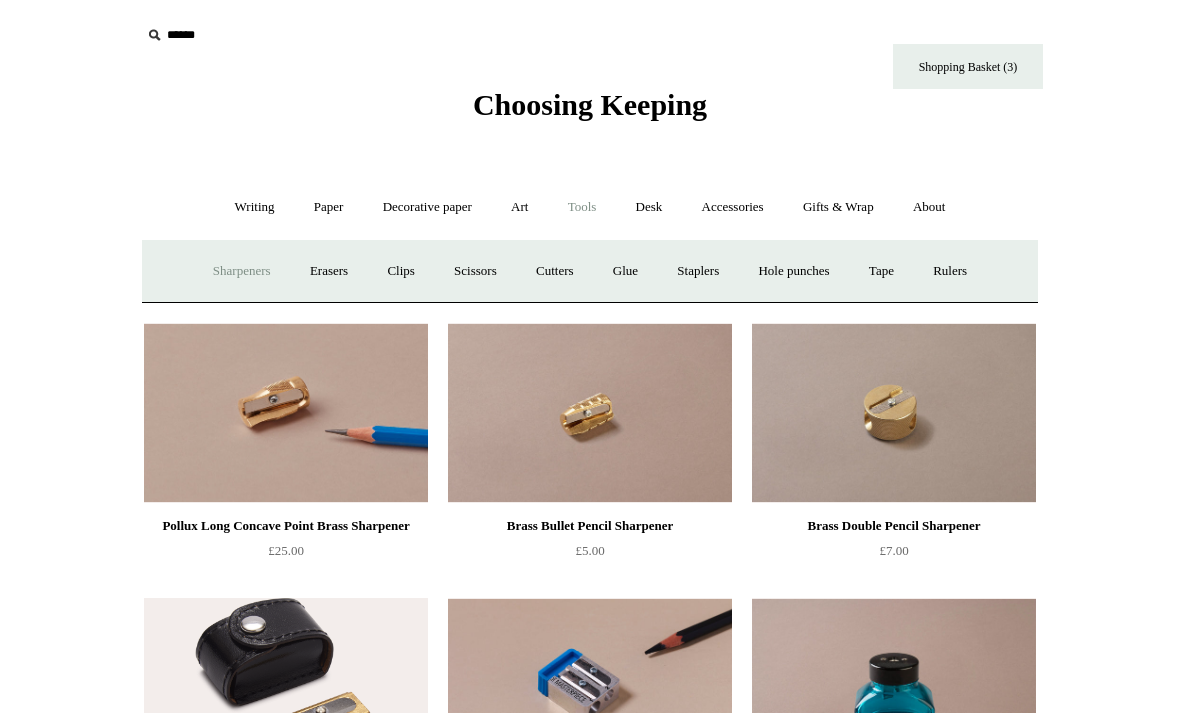 click on "Erasers" at bounding box center [329, 271] 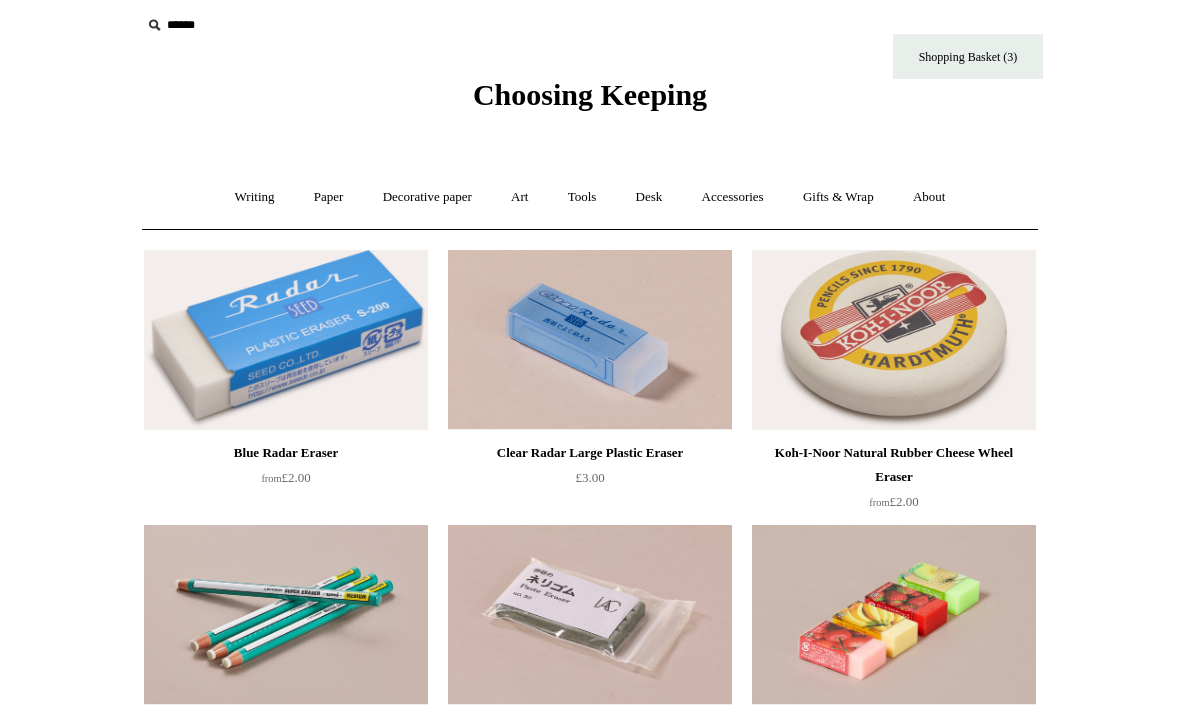 scroll, scrollTop: 0, scrollLeft: 0, axis: both 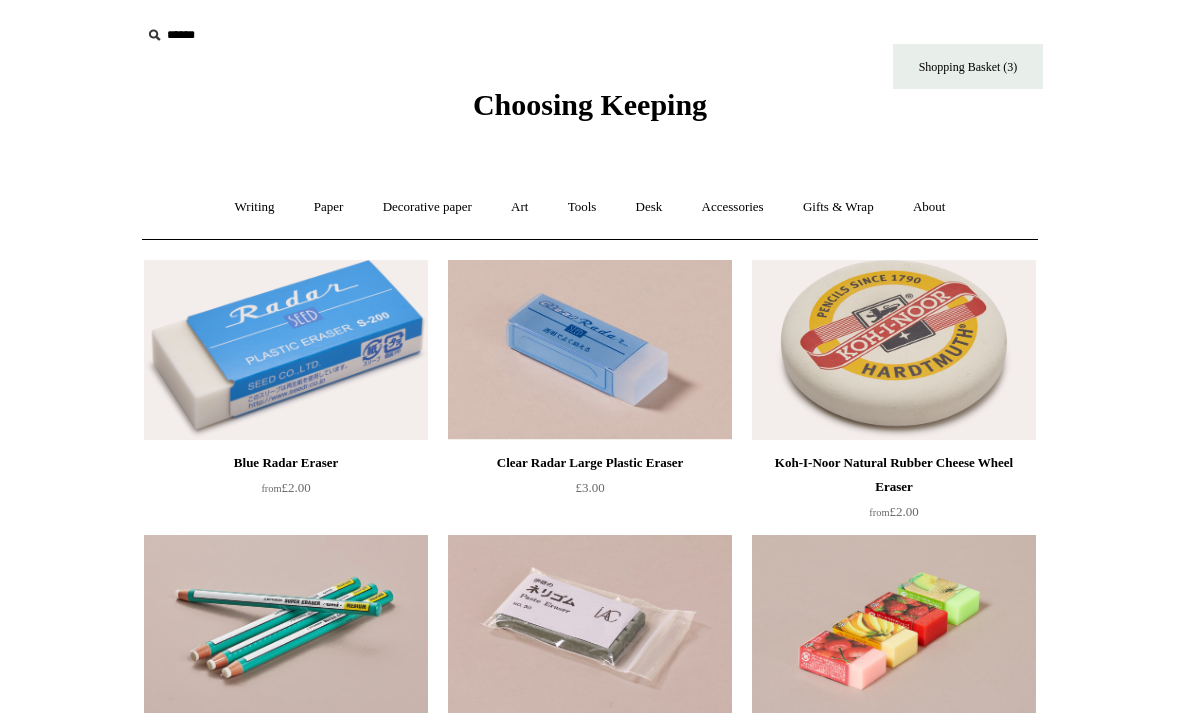 click on "Desk +" at bounding box center (649, 207) 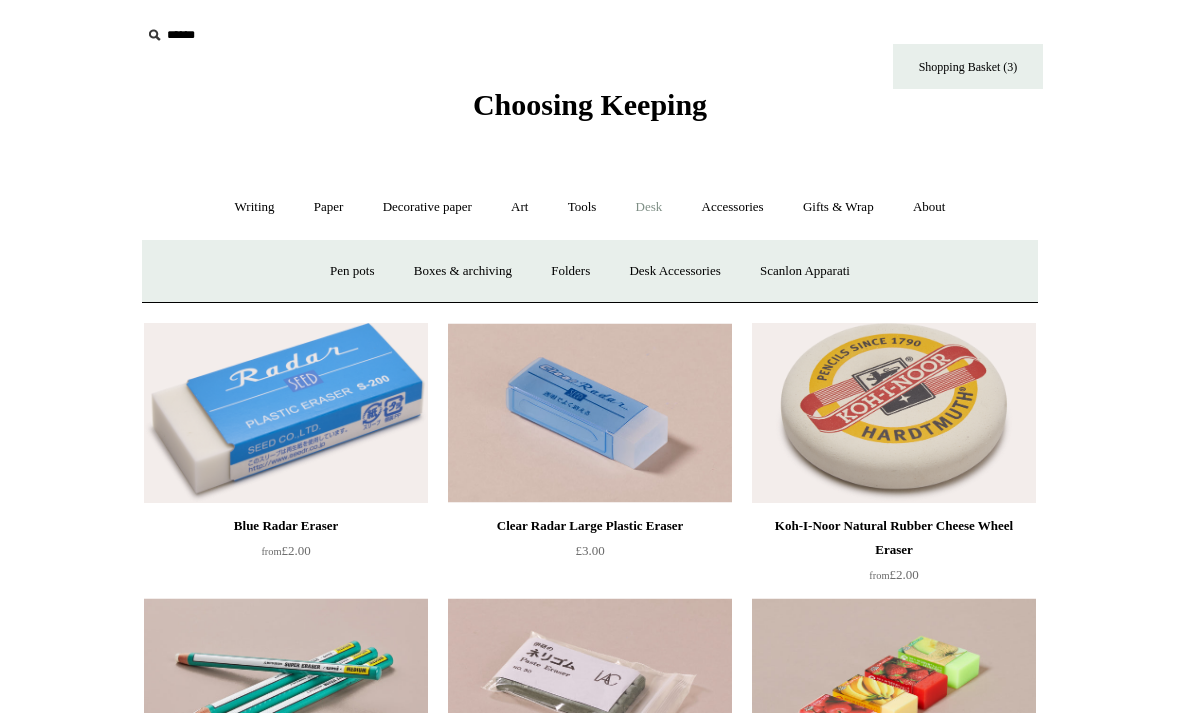 click on "Desk Accessories" at bounding box center [674, 271] 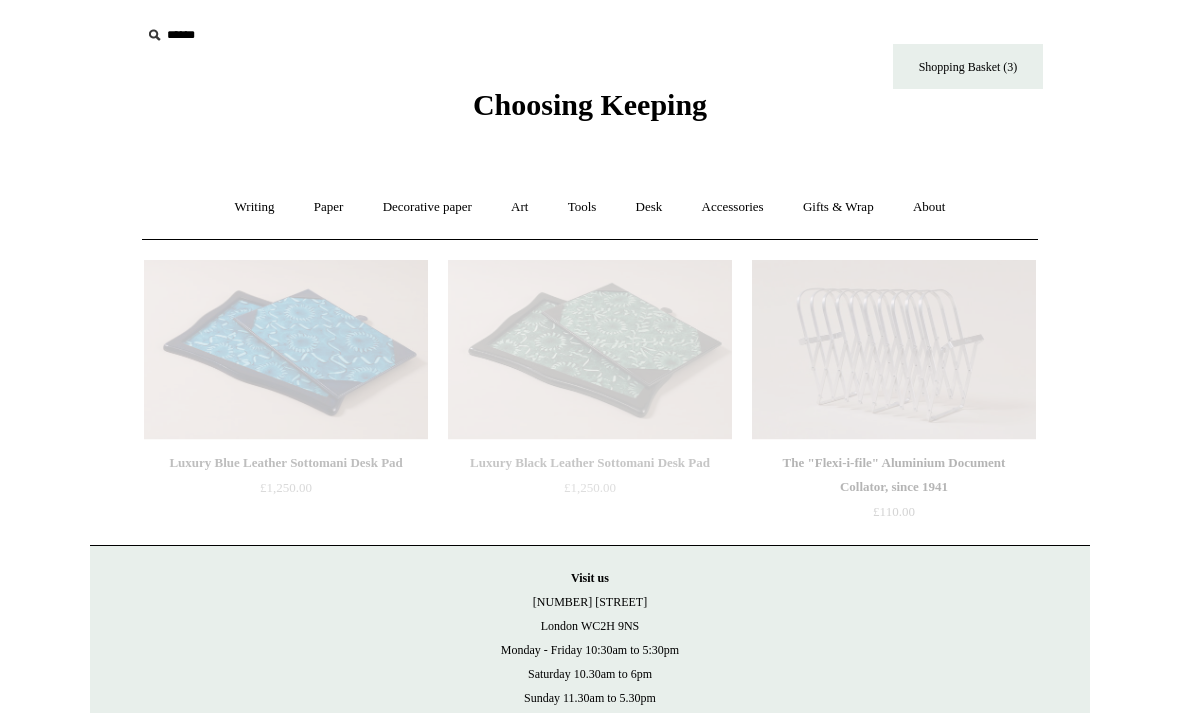 scroll, scrollTop: 0, scrollLeft: 0, axis: both 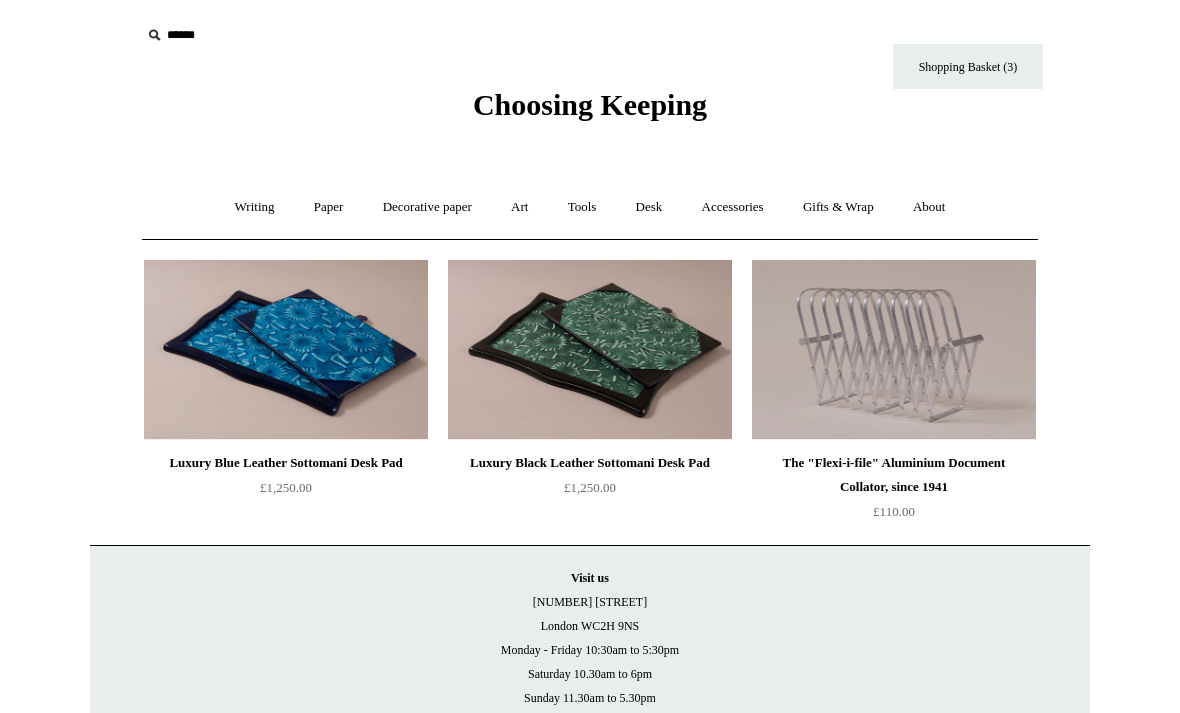 click on "Accessories +" at bounding box center [733, 207] 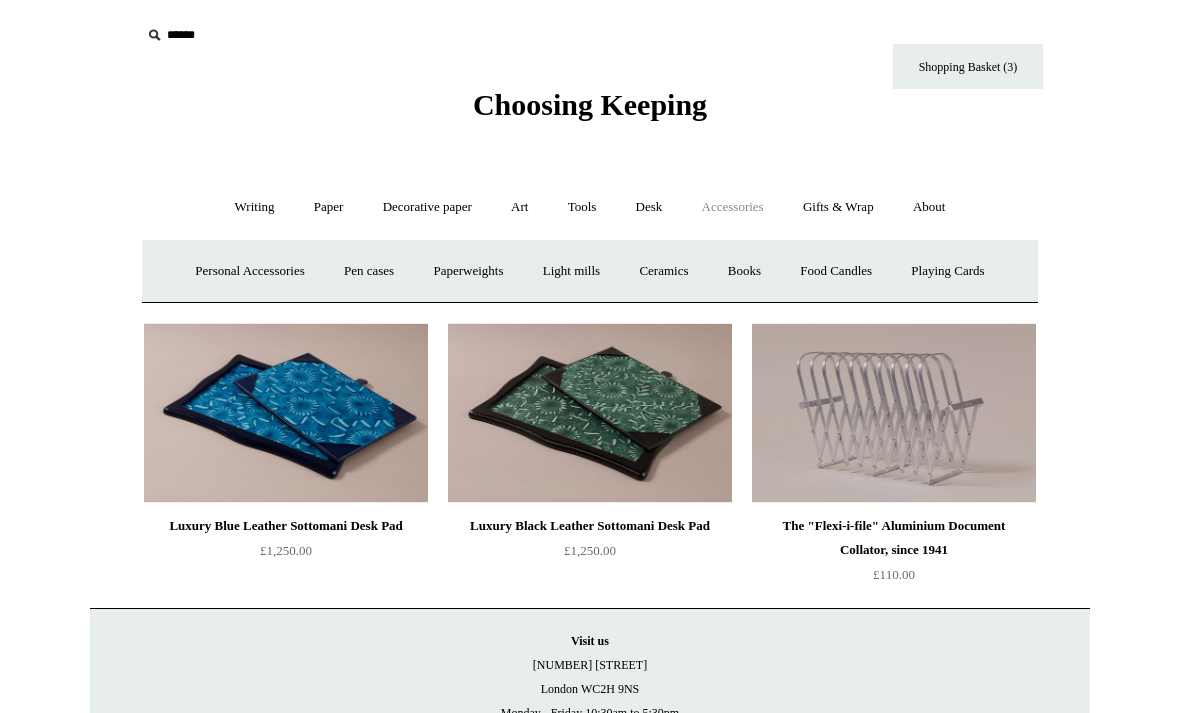 click on "Pen cases" at bounding box center (369, 271) 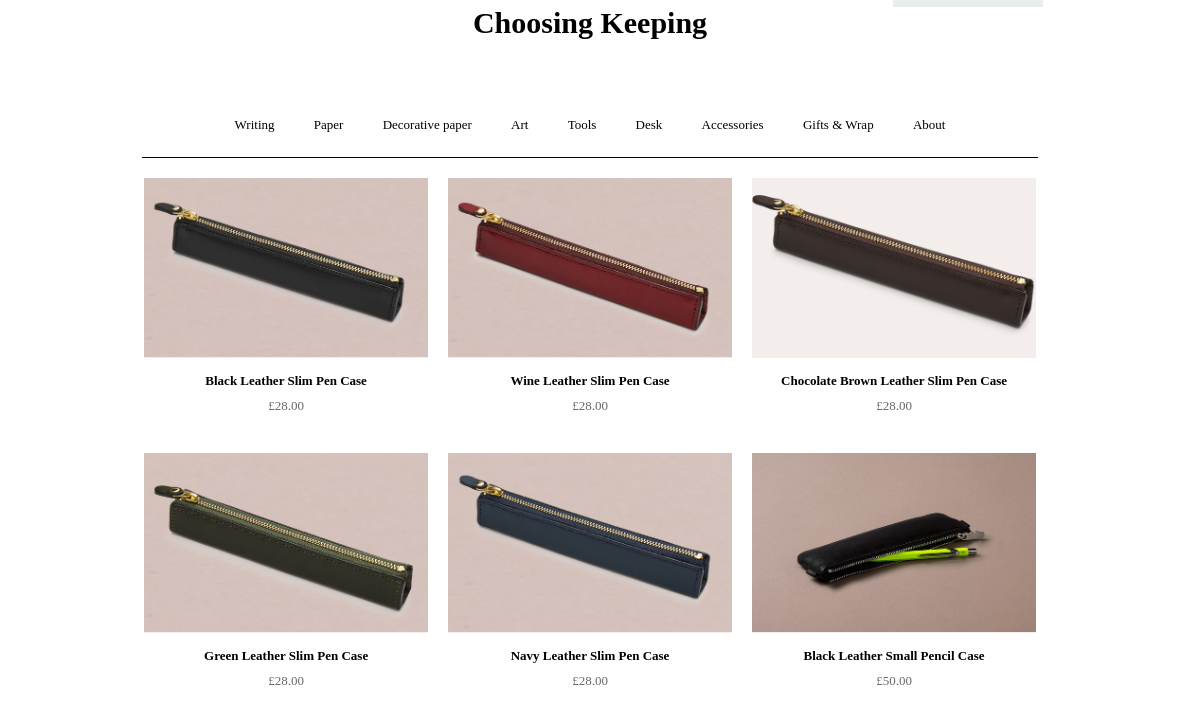 scroll, scrollTop: 0, scrollLeft: 0, axis: both 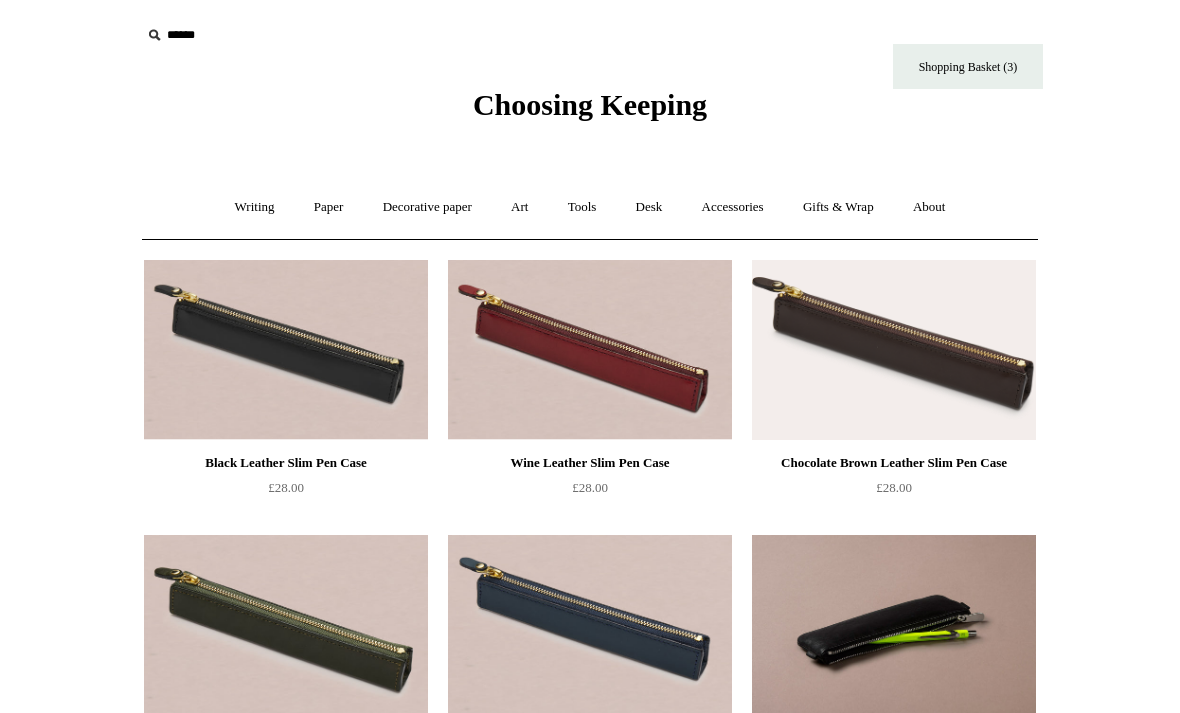 click on "Gifts & Wrap +" at bounding box center (838, 207) 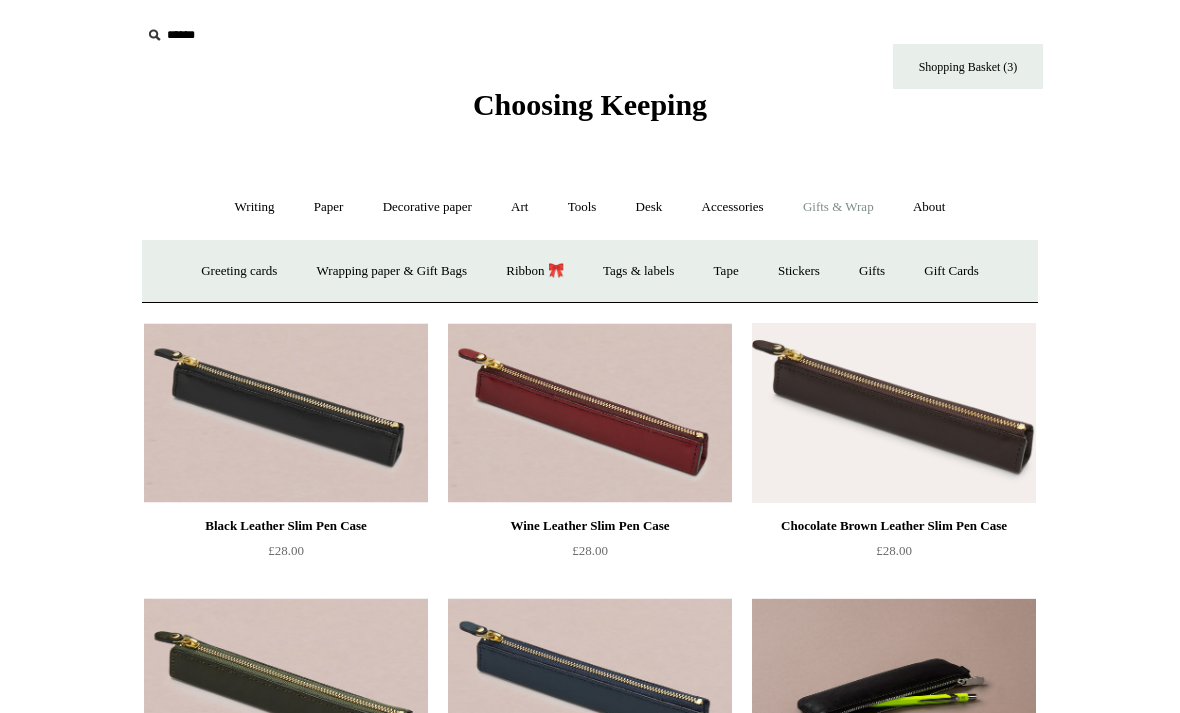 click on "Ribbon 🎀" at bounding box center [535, 271] 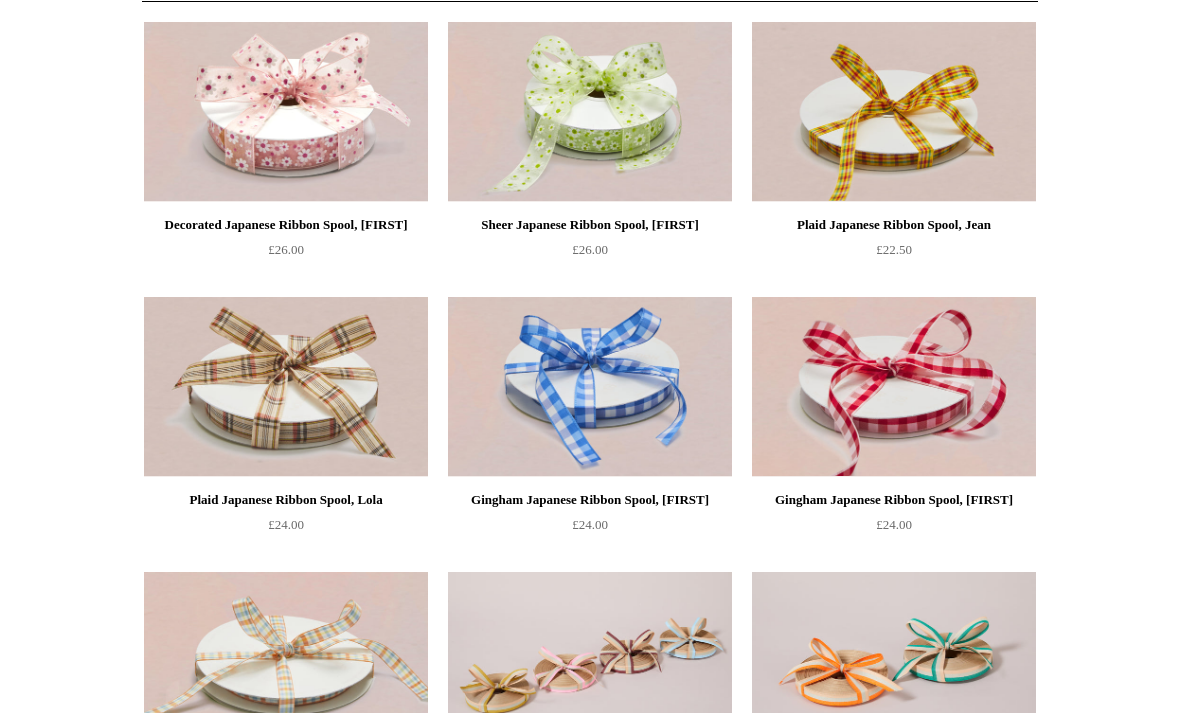 scroll, scrollTop: 238, scrollLeft: 0, axis: vertical 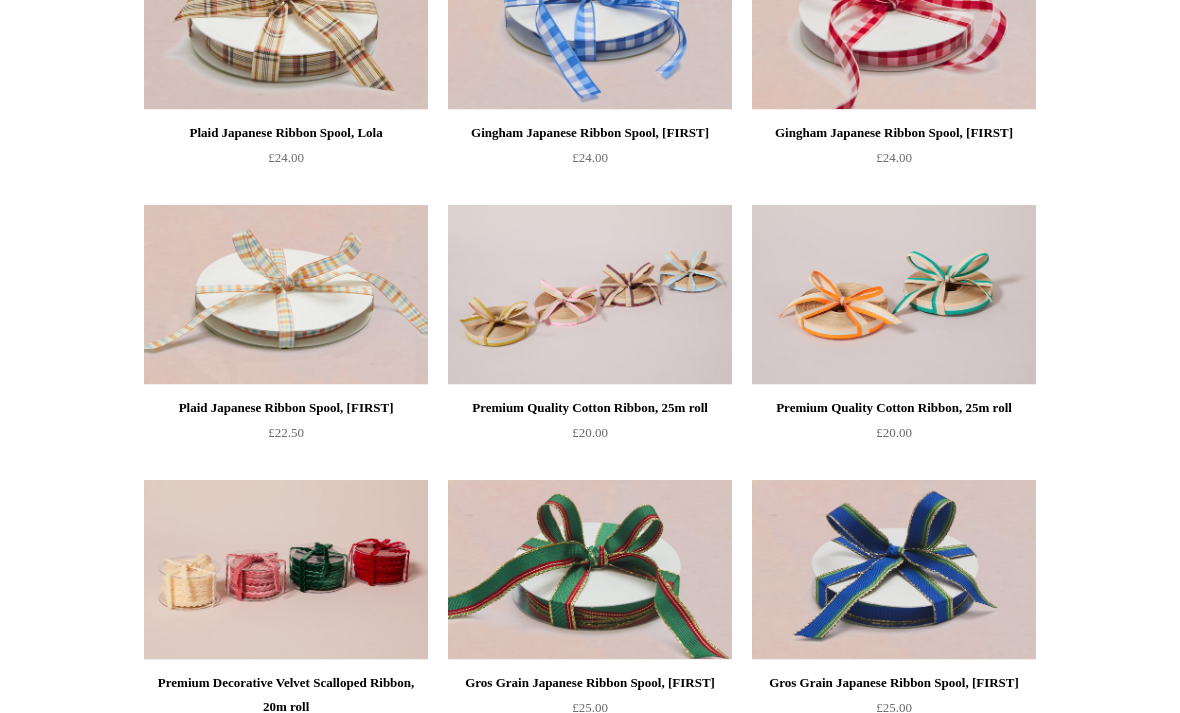 click at bounding box center (894, 295) 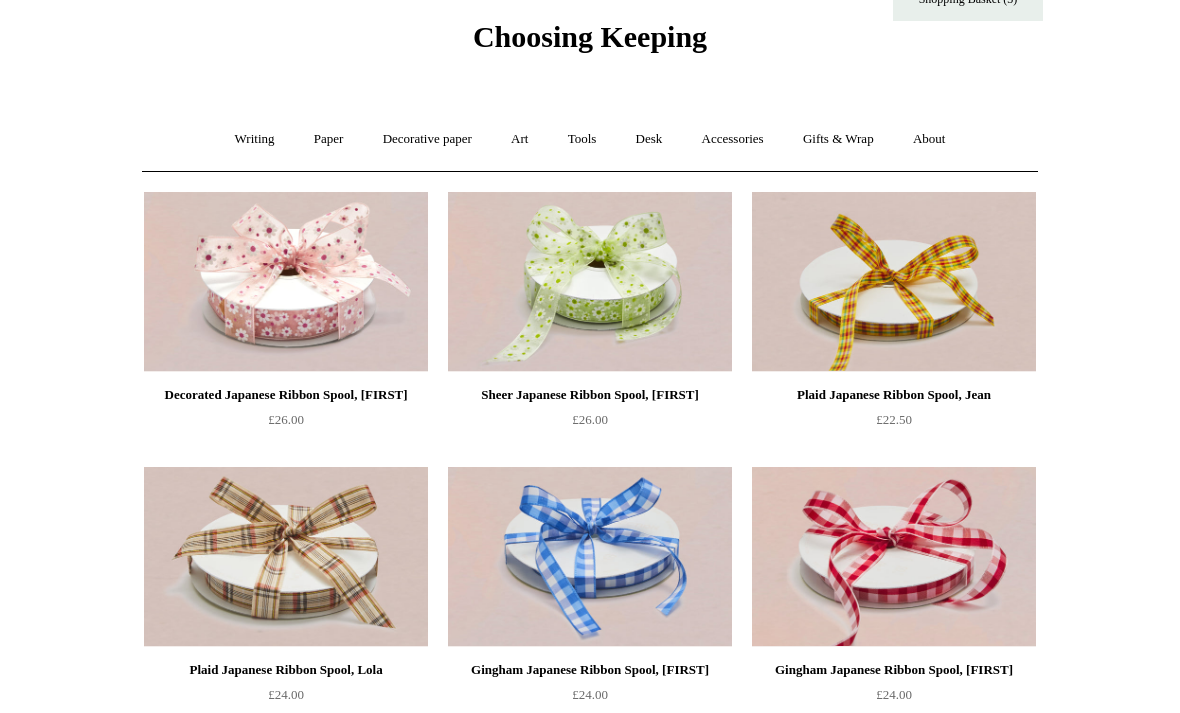 scroll, scrollTop: 0, scrollLeft: 0, axis: both 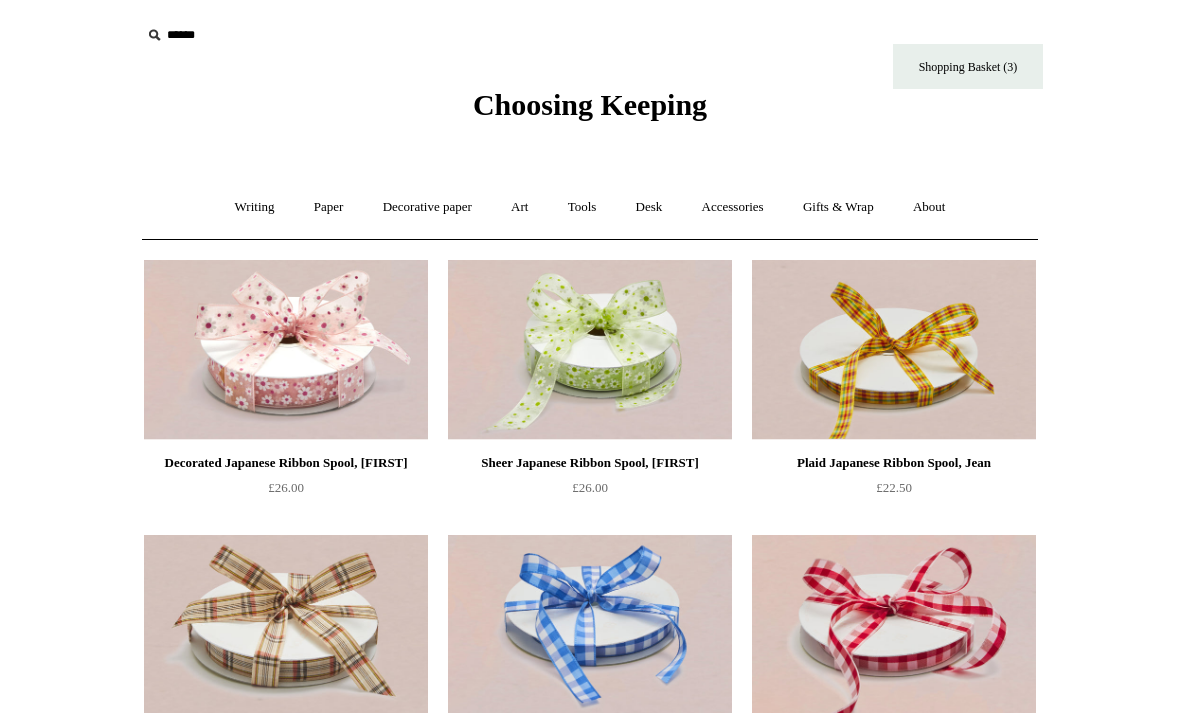 click on "Gifts & Wrap +" at bounding box center (838, 207) 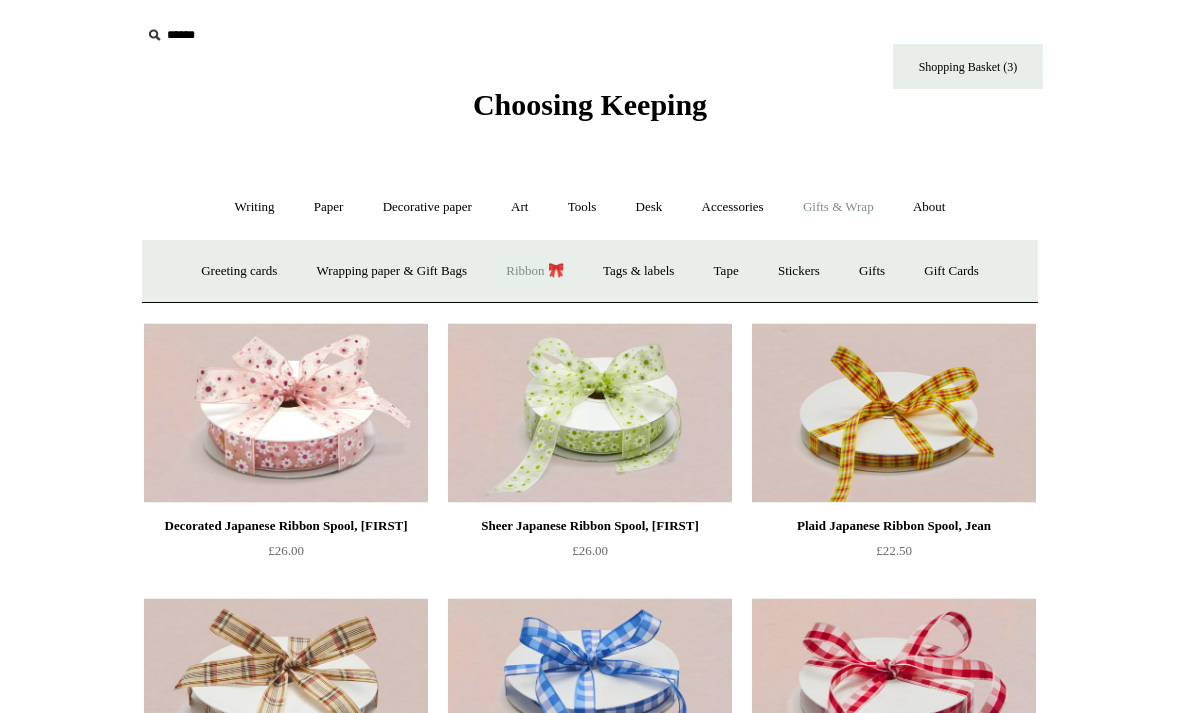click on "Tags & labels" at bounding box center [638, 271] 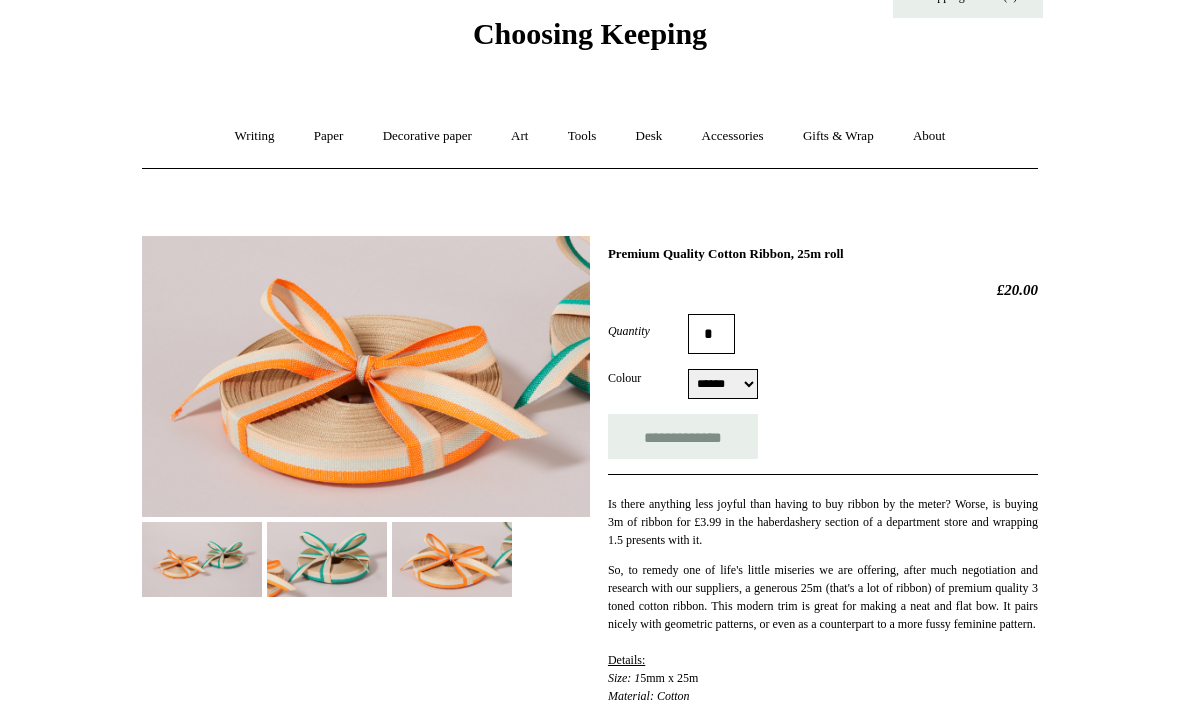 scroll, scrollTop: 63, scrollLeft: 0, axis: vertical 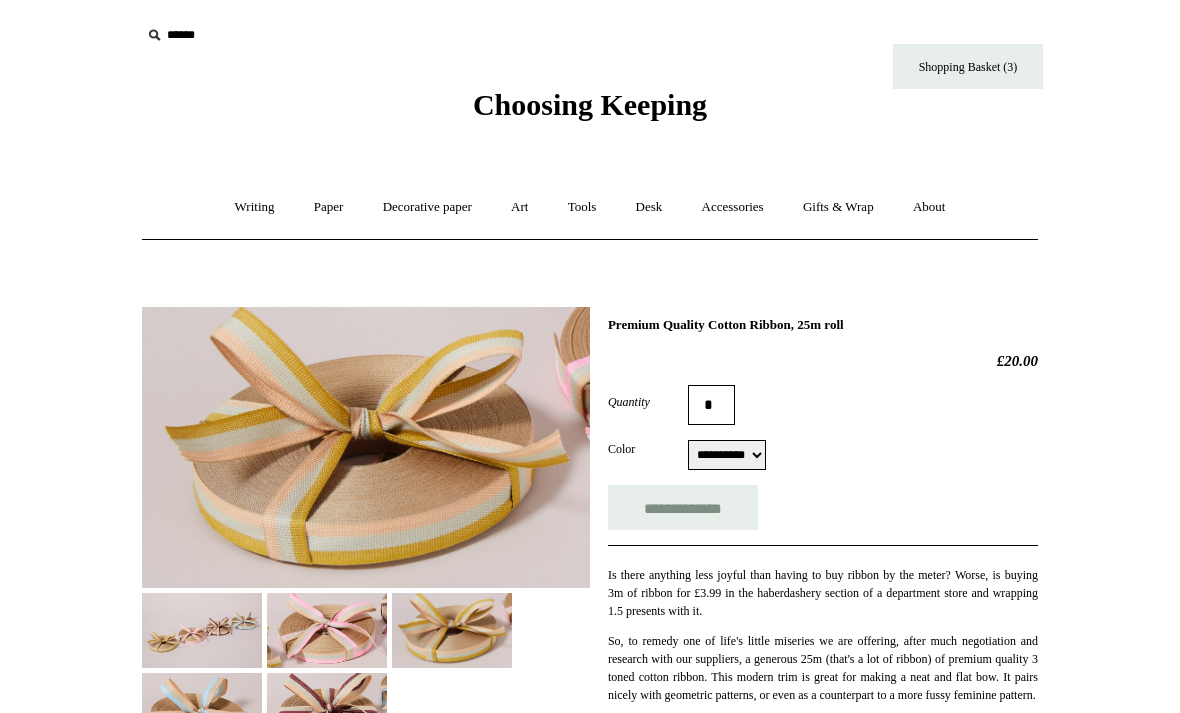 click on "**********" at bounding box center (727, 455) 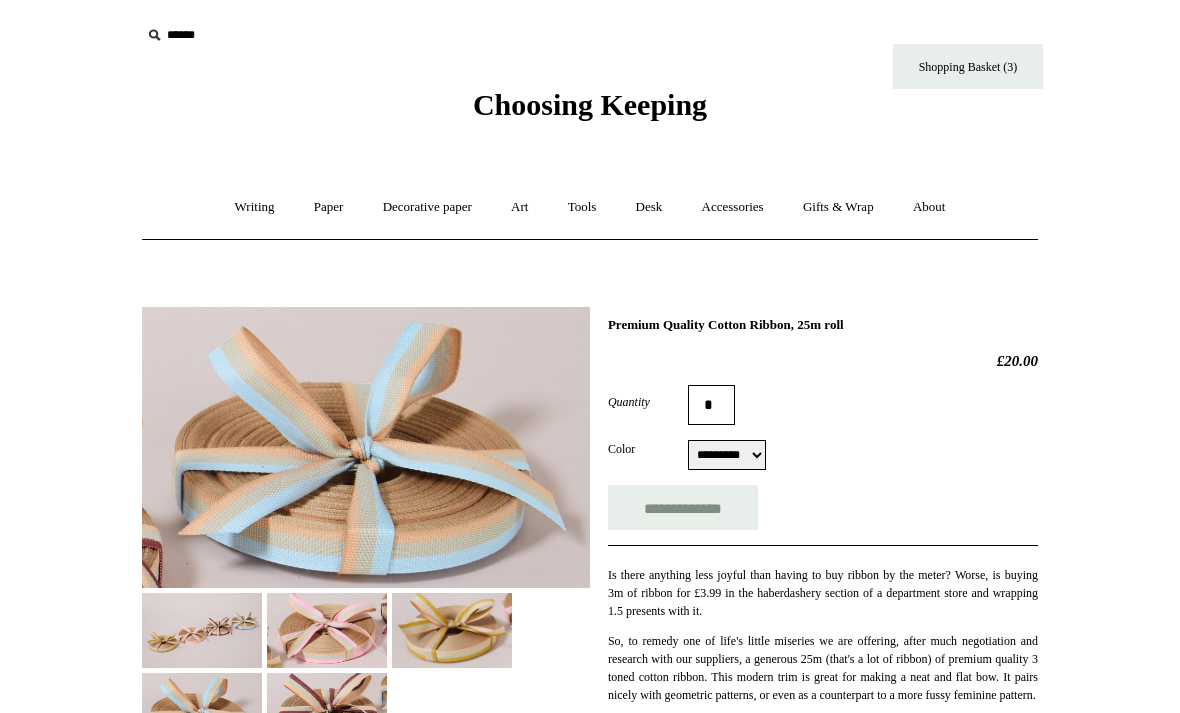 click on "**********" at bounding box center (727, 455) 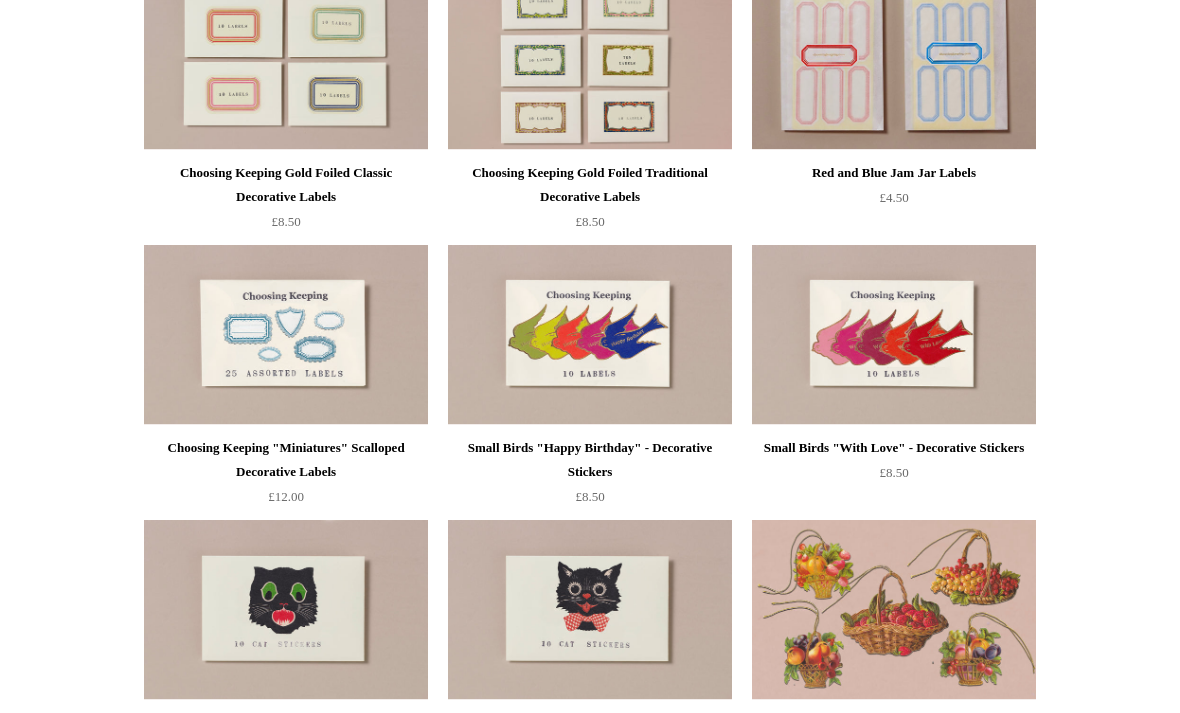 scroll, scrollTop: 0, scrollLeft: 0, axis: both 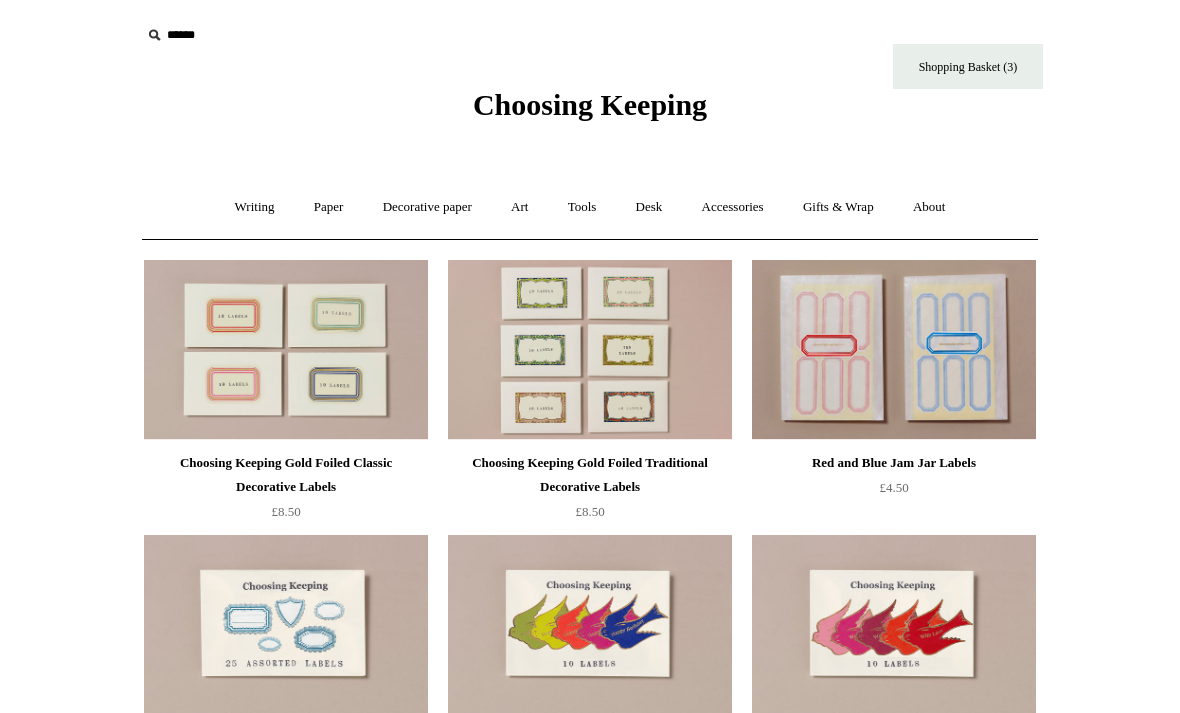 click on "Gifts & Wrap +" at bounding box center [838, 207] 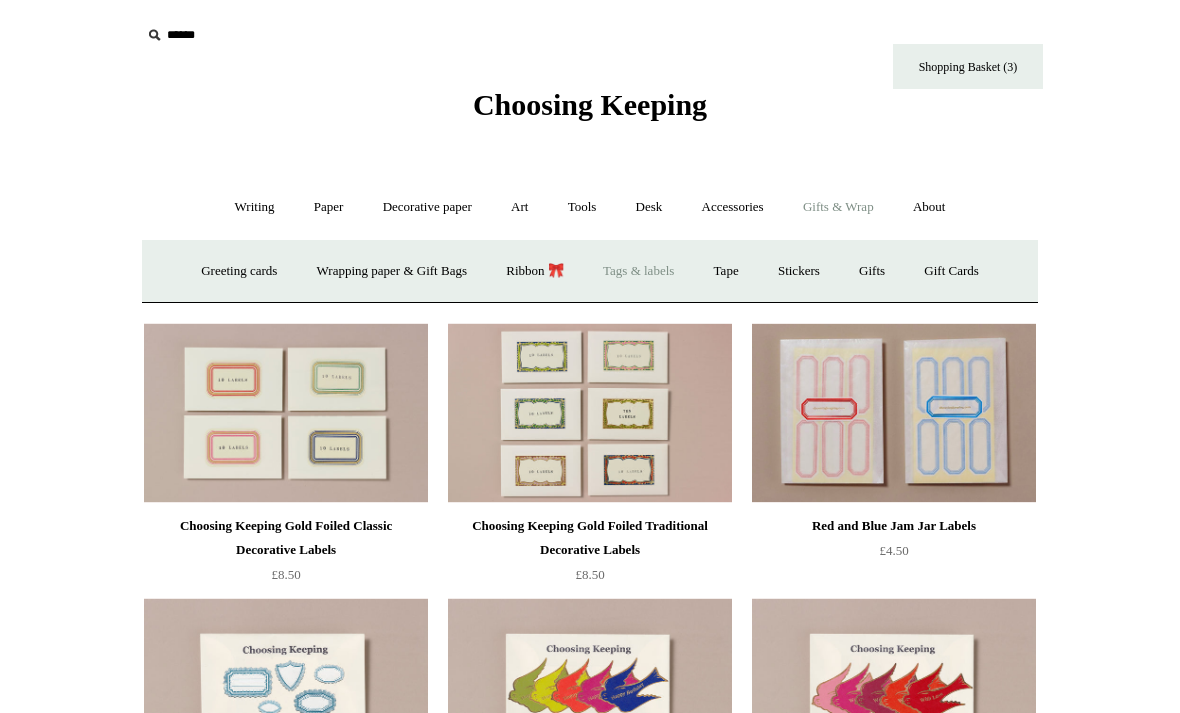 click on "Stickers" at bounding box center [799, 271] 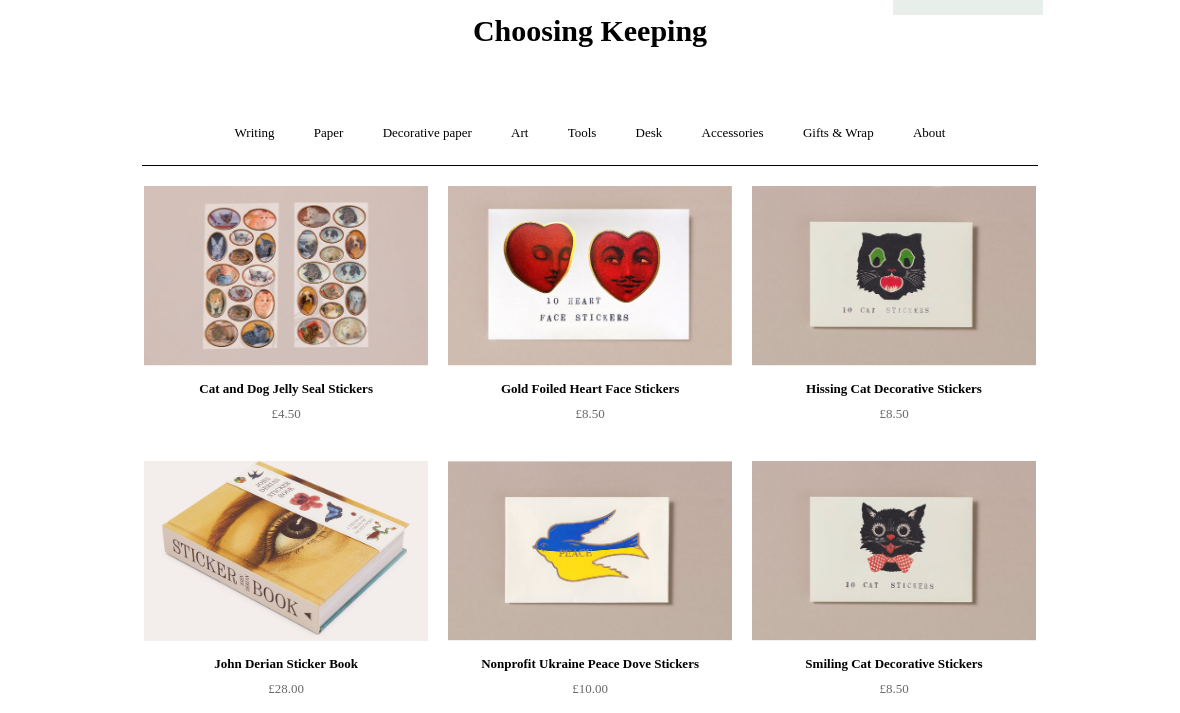 scroll, scrollTop: 73, scrollLeft: 0, axis: vertical 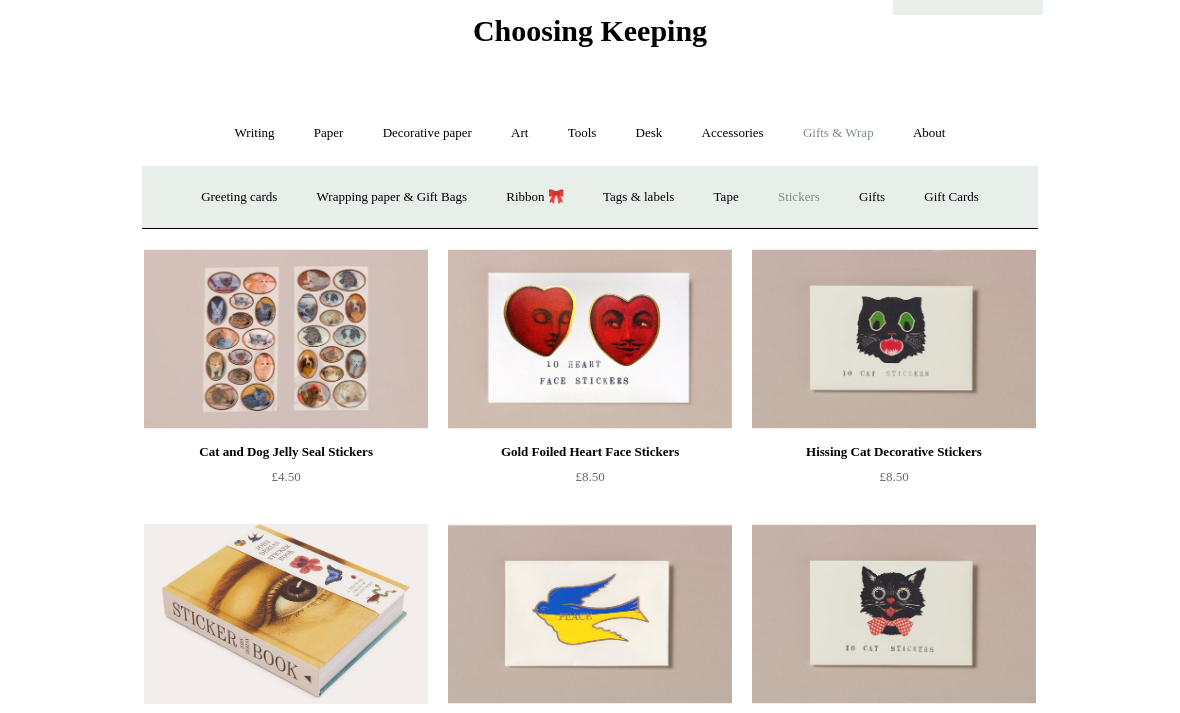click on "Tape" at bounding box center [726, 197] 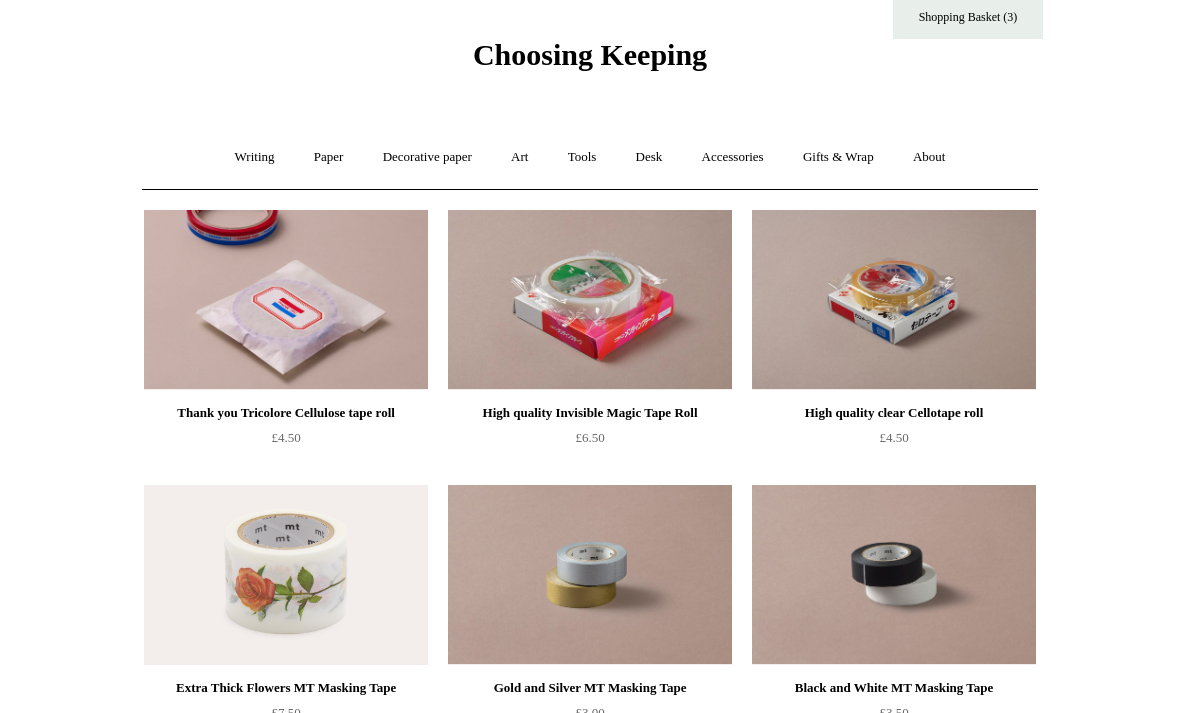 scroll, scrollTop: 0, scrollLeft: 0, axis: both 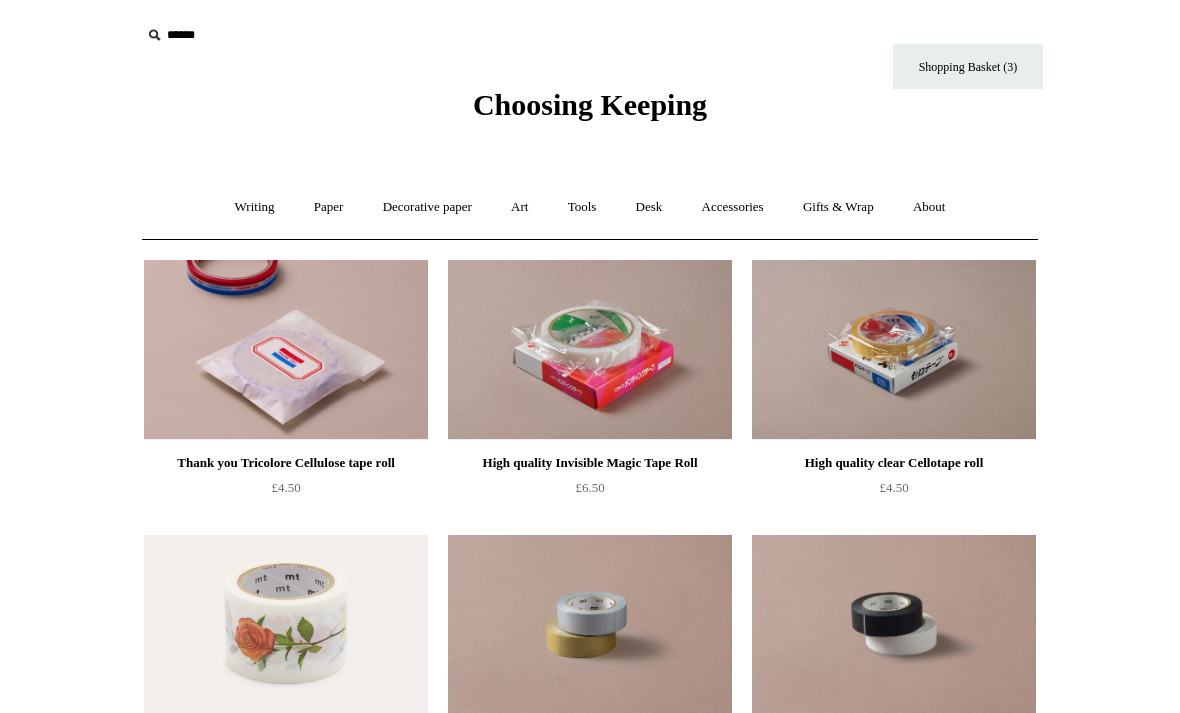 click on "Accessories +" at bounding box center [733, 207] 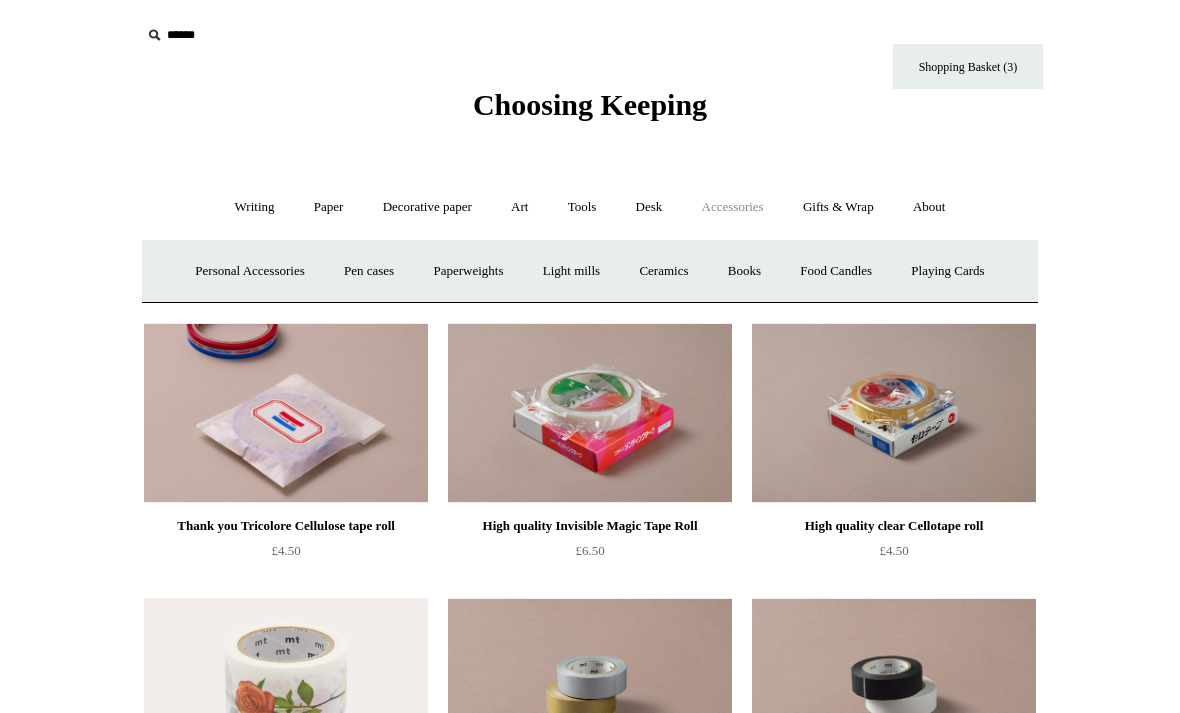 click on "Paperweights +" at bounding box center [468, 271] 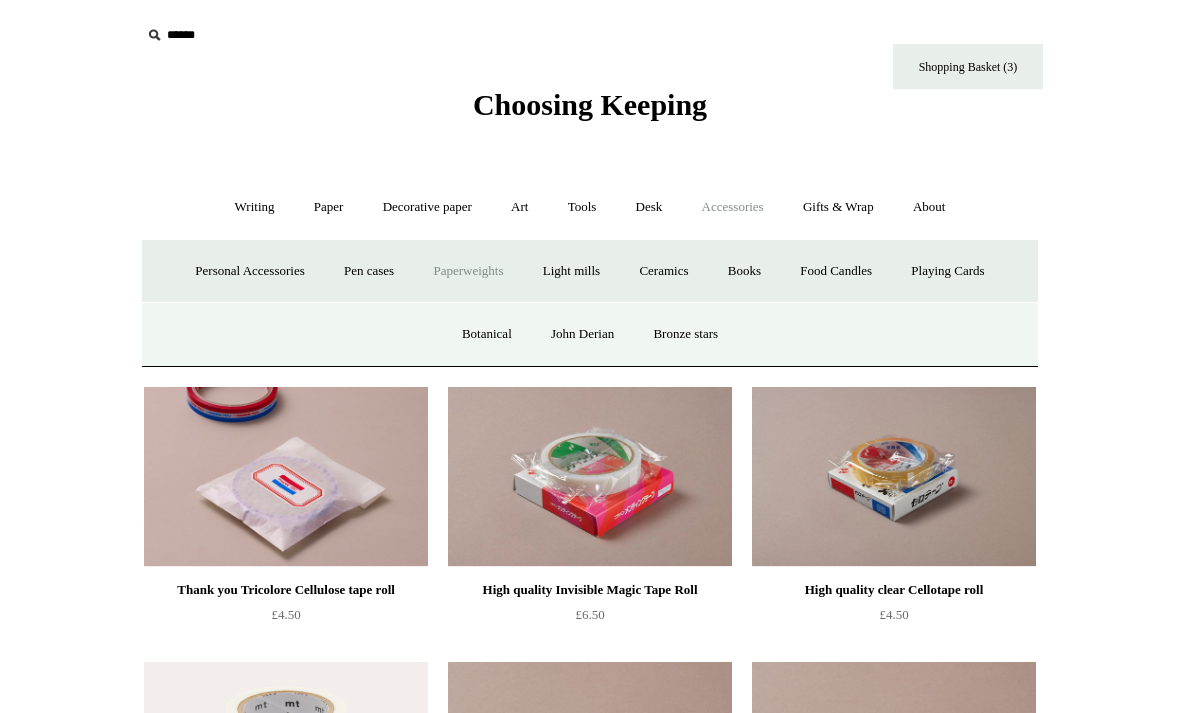click on "Botanical" at bounding box center [487, 334] 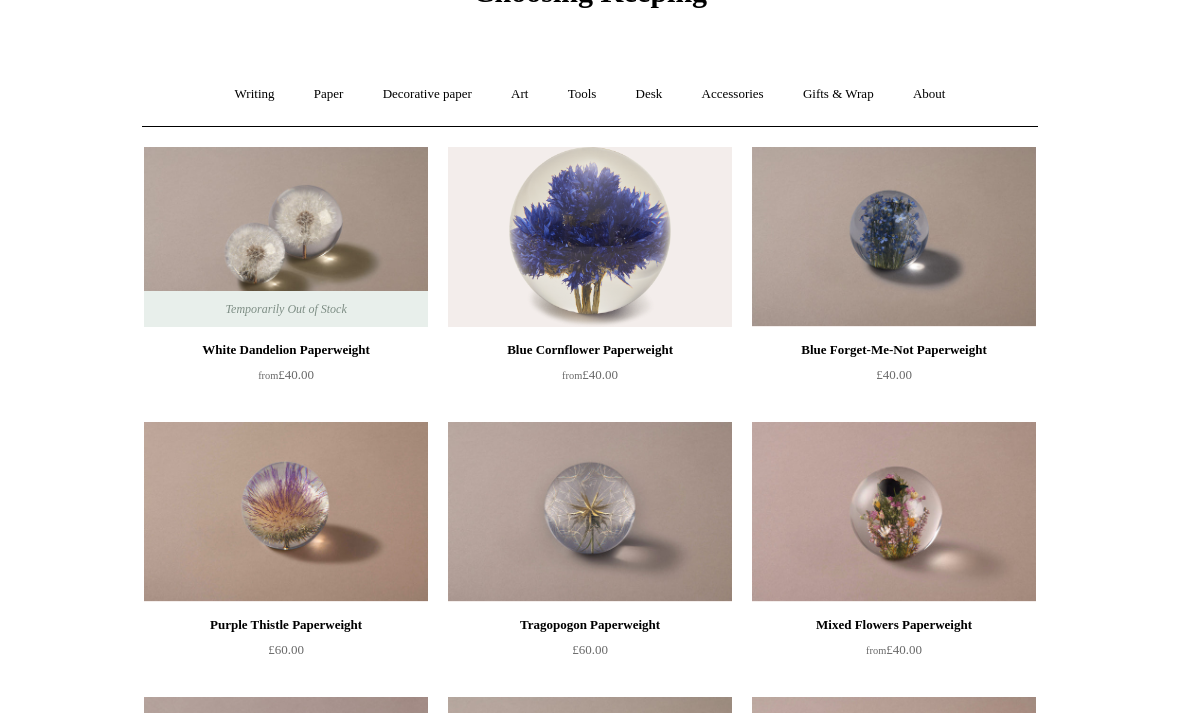 scroll, scrollTop: 0, scrollLeft: 0, axis: both 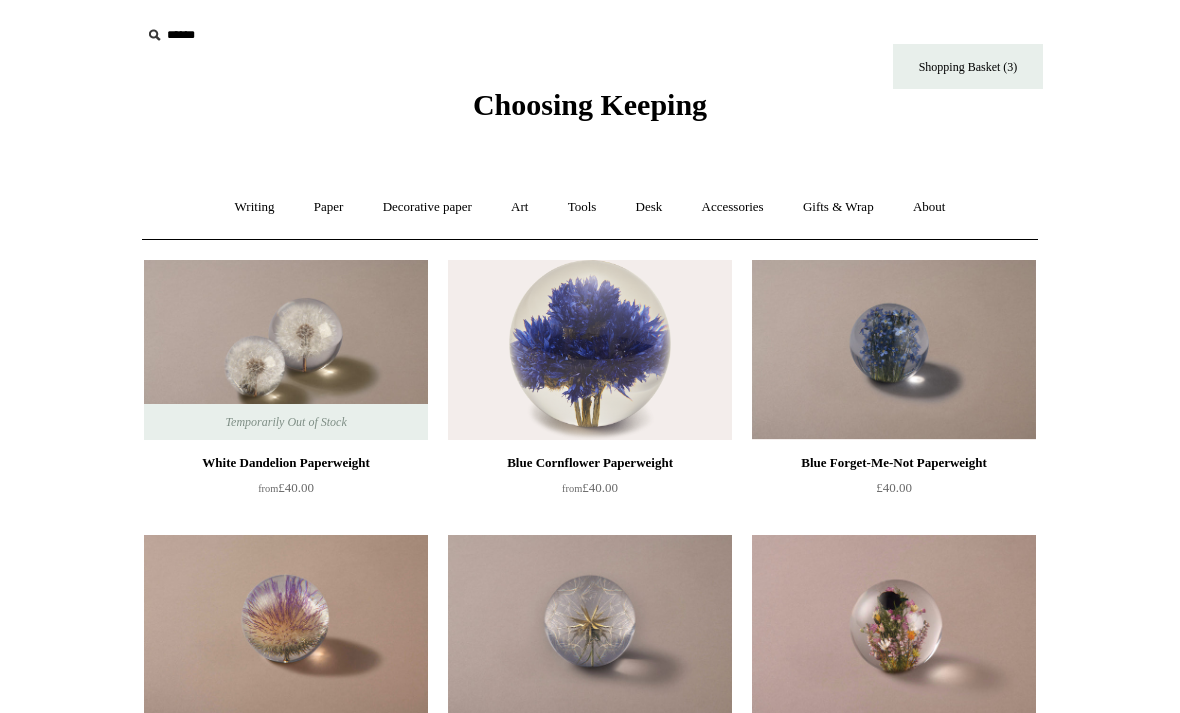 click on "Gifts & Wrap +" at bounding box center [838, 207] 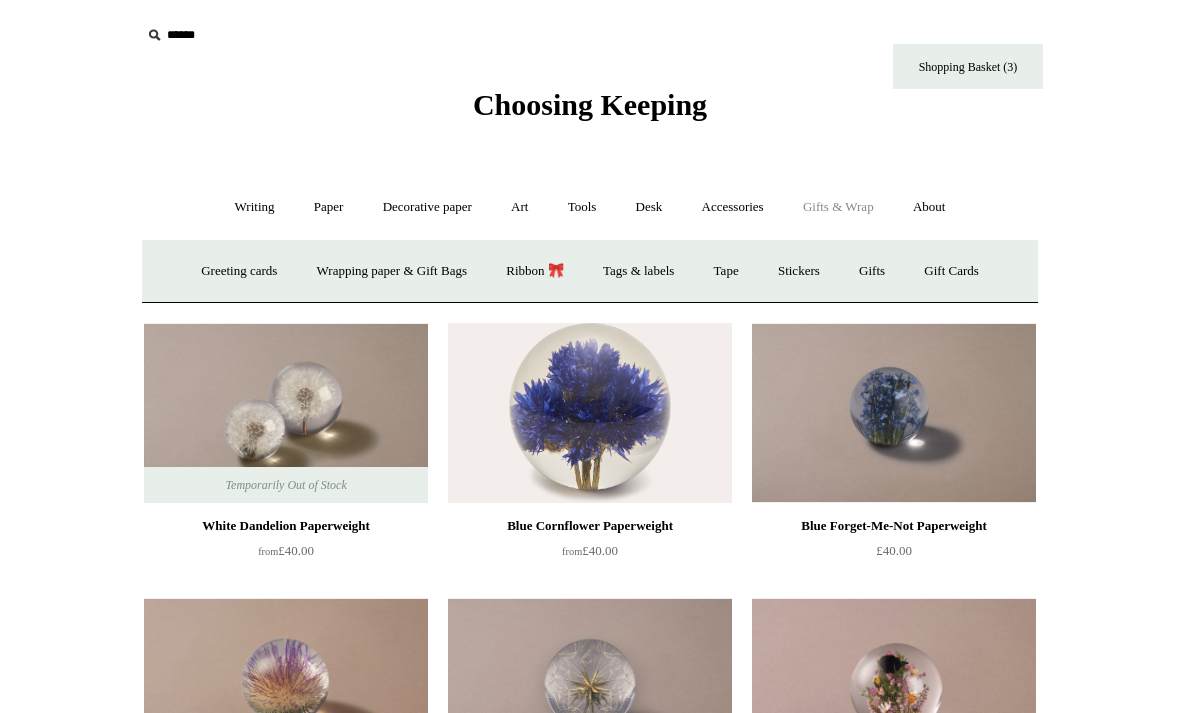 click on "Tape" at bounding box center (726, 271) 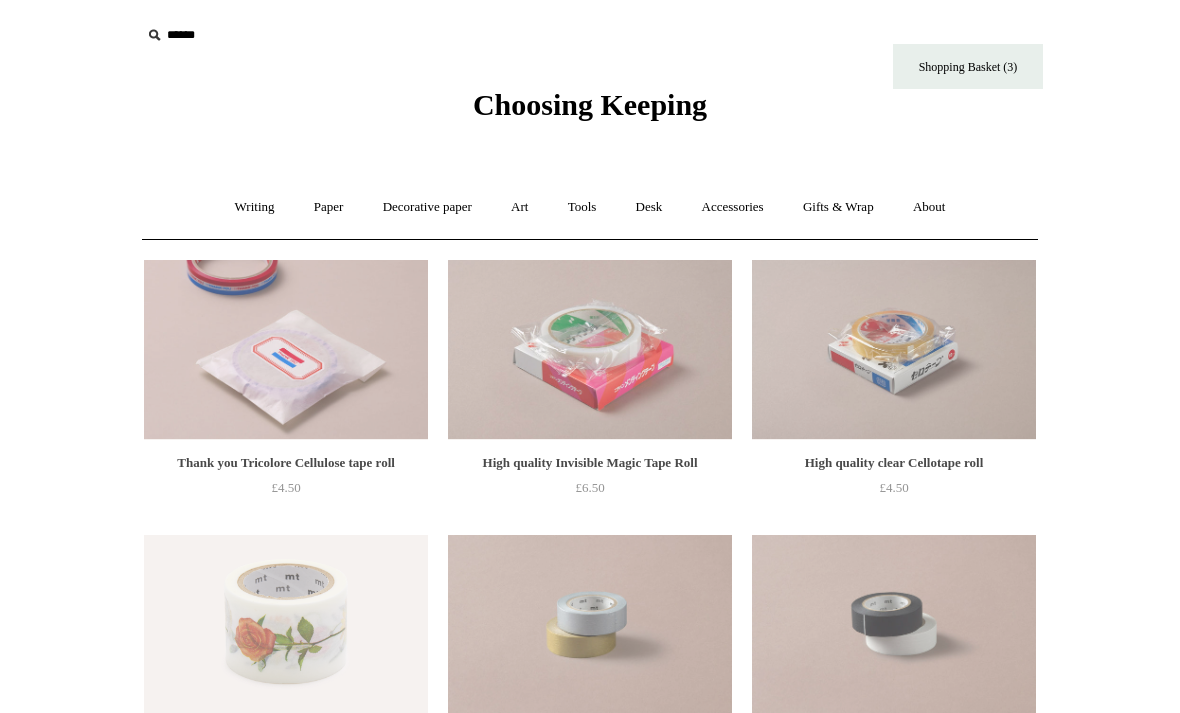 scroll, scrollTop: 0, scrollLeft: 0, axis: both 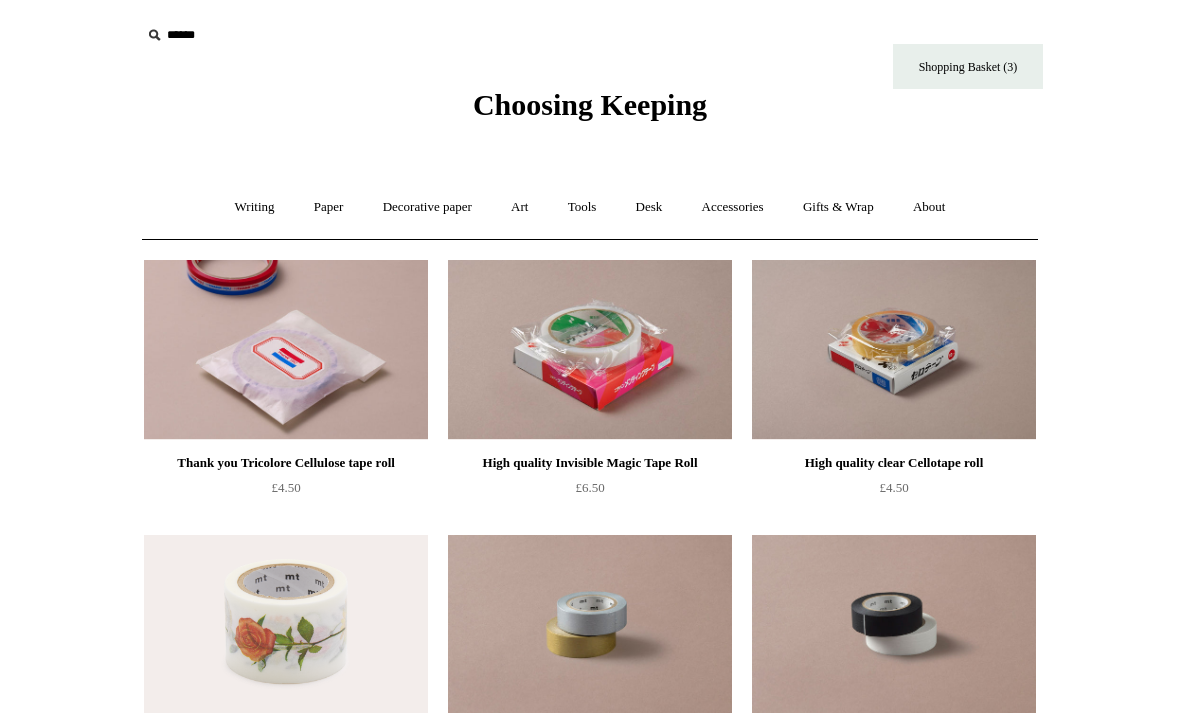 click on "Gifts & Wrap +" at bounding box center [838, 207] 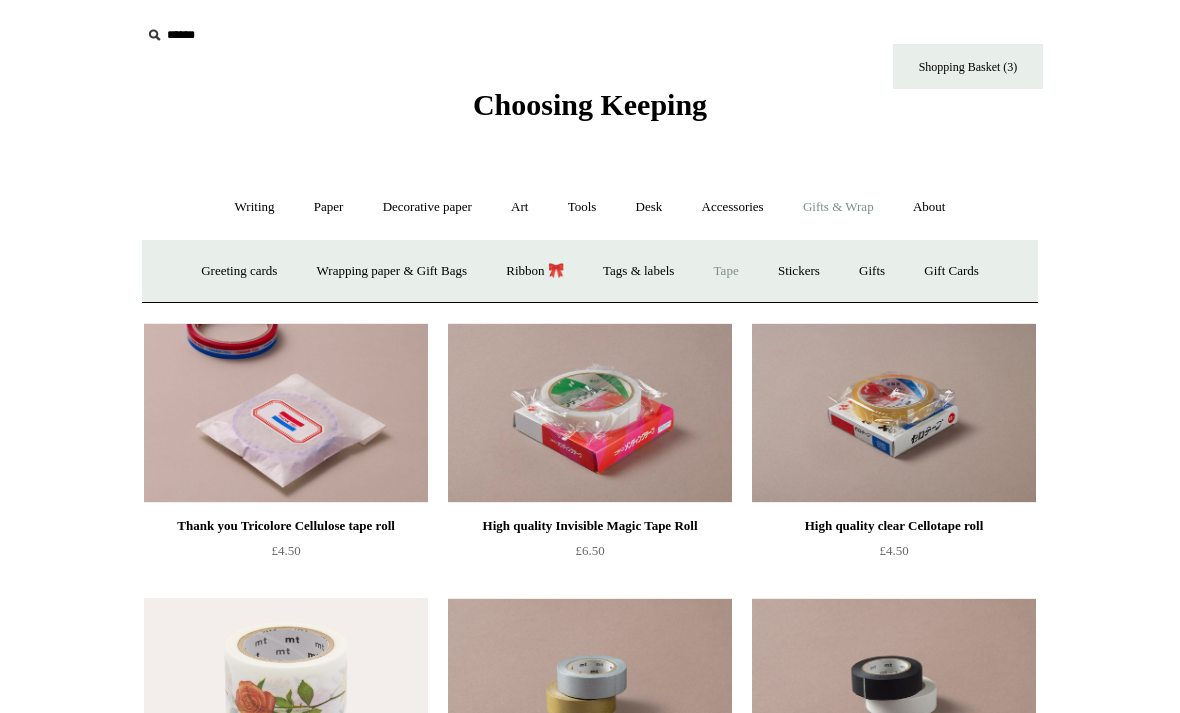 click on "Accessories +" at bounding box center [733, 207] 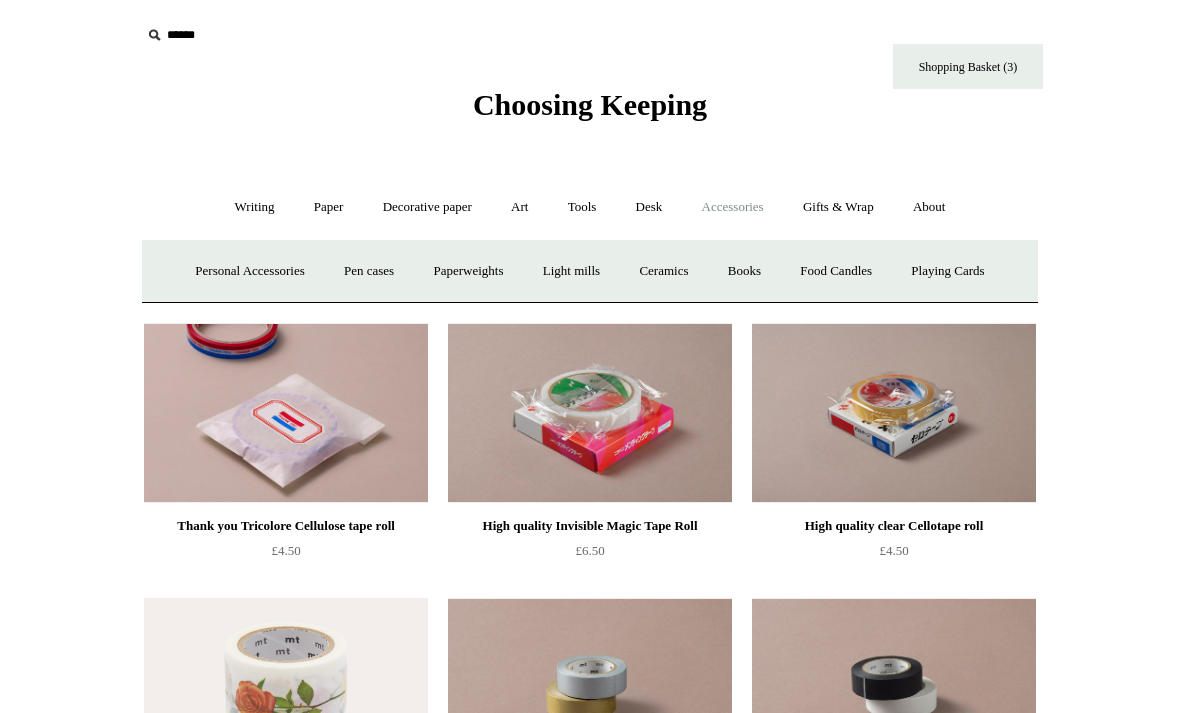 click on "Paperweights +" at bounding box center (468, 271) 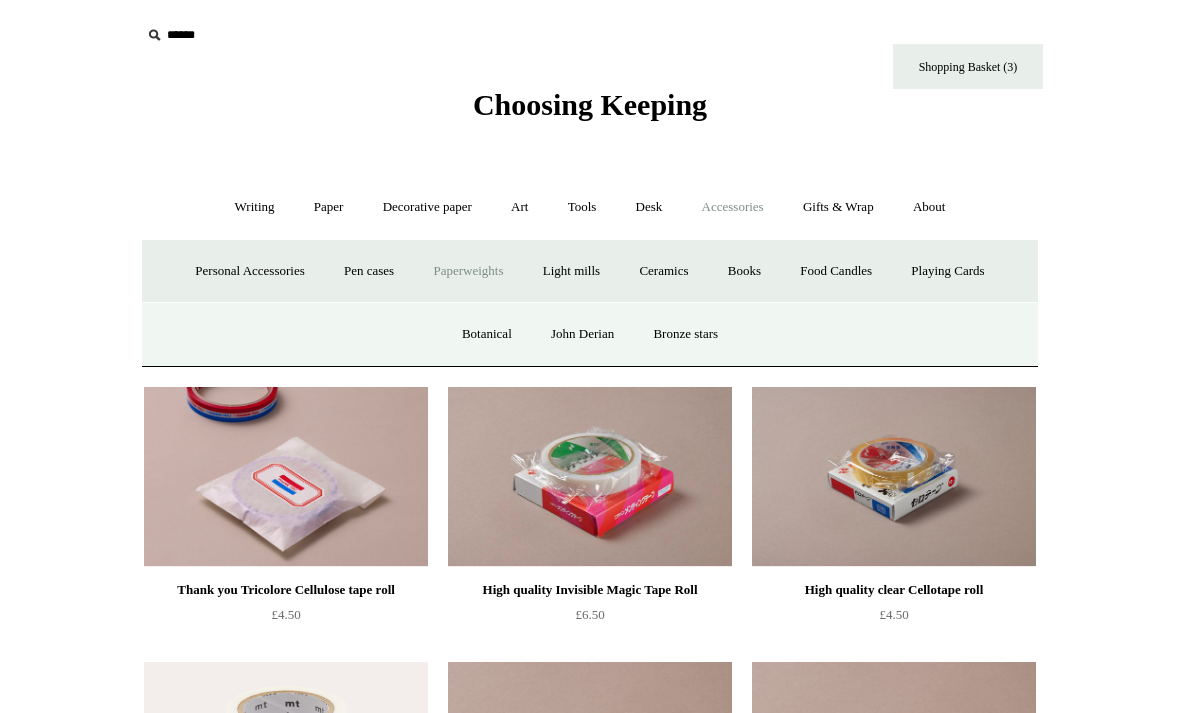 click on "John Derian" at bounding box center (582, 334) 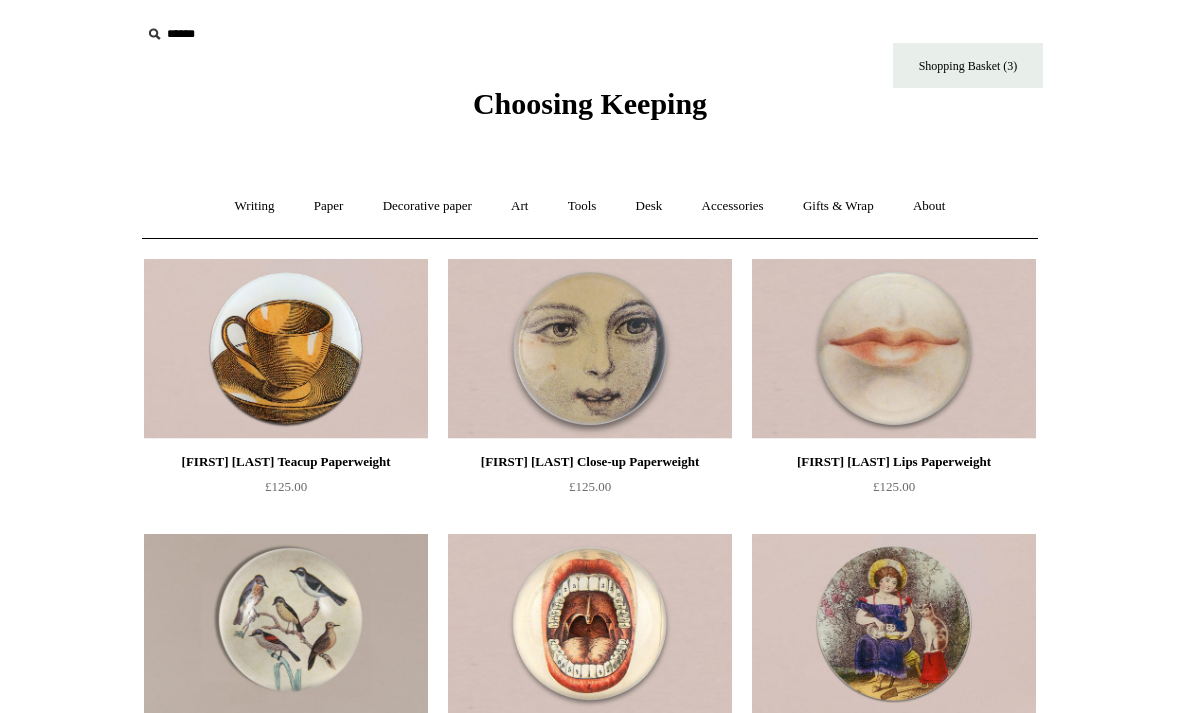 scroll, scrollTop: 0, scrollLeft: 0, axis: both 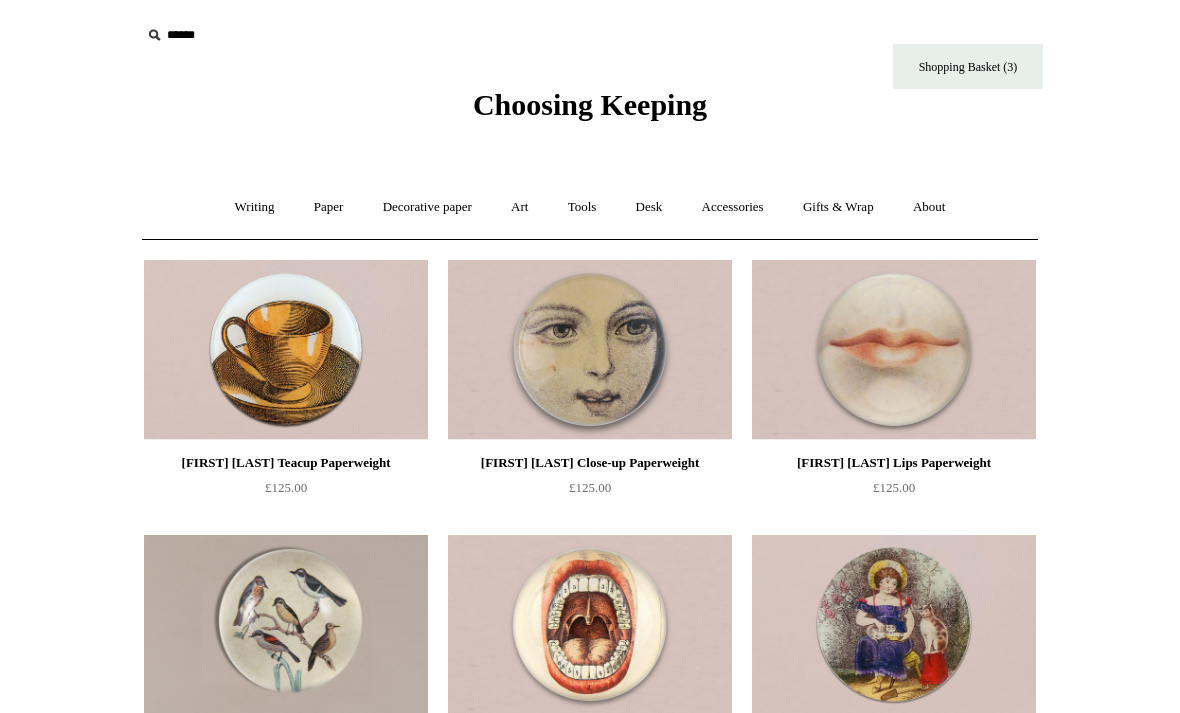 click on "Accessories +" at bounding box center [733, 207] 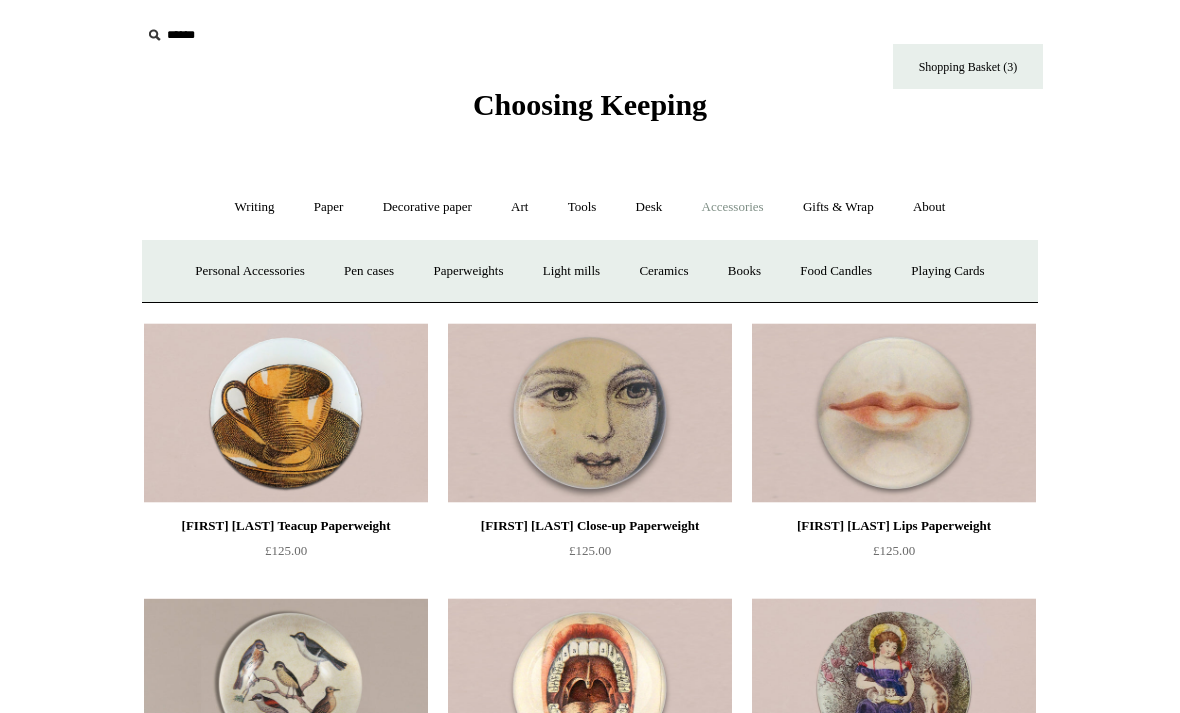 click on "Light mills" at bounding box center (571, 271) 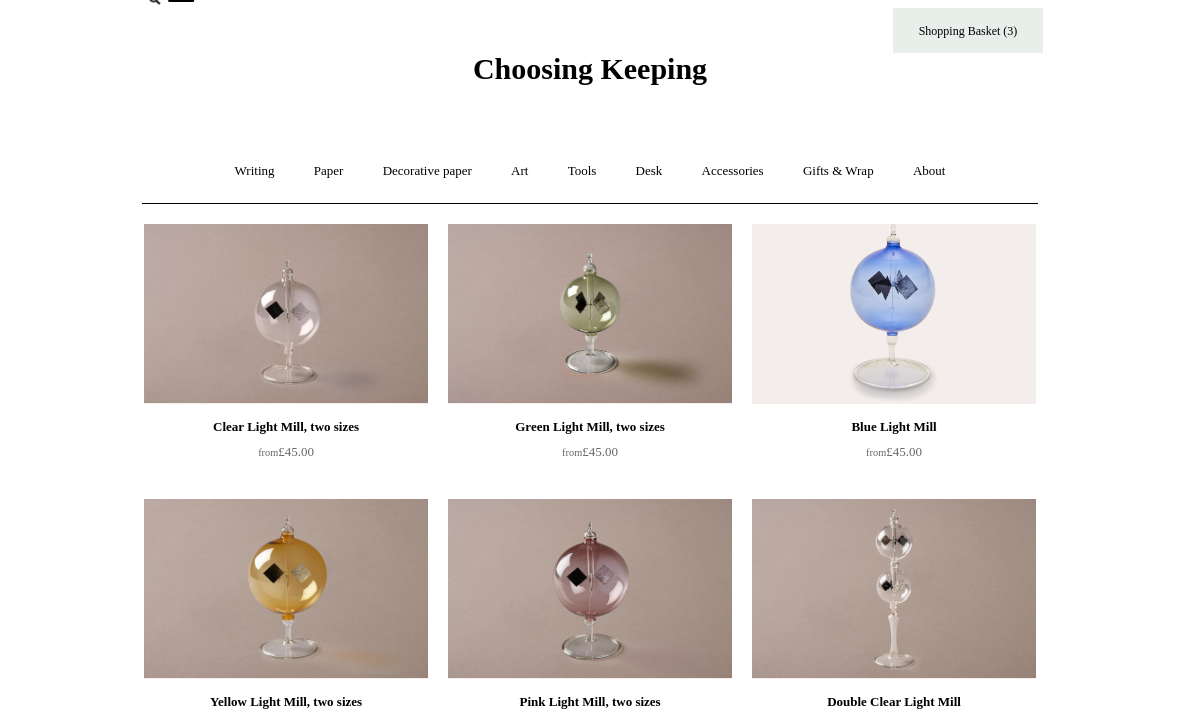 scroll, scrollTop: 0, scrollLeft: 0, axis: both 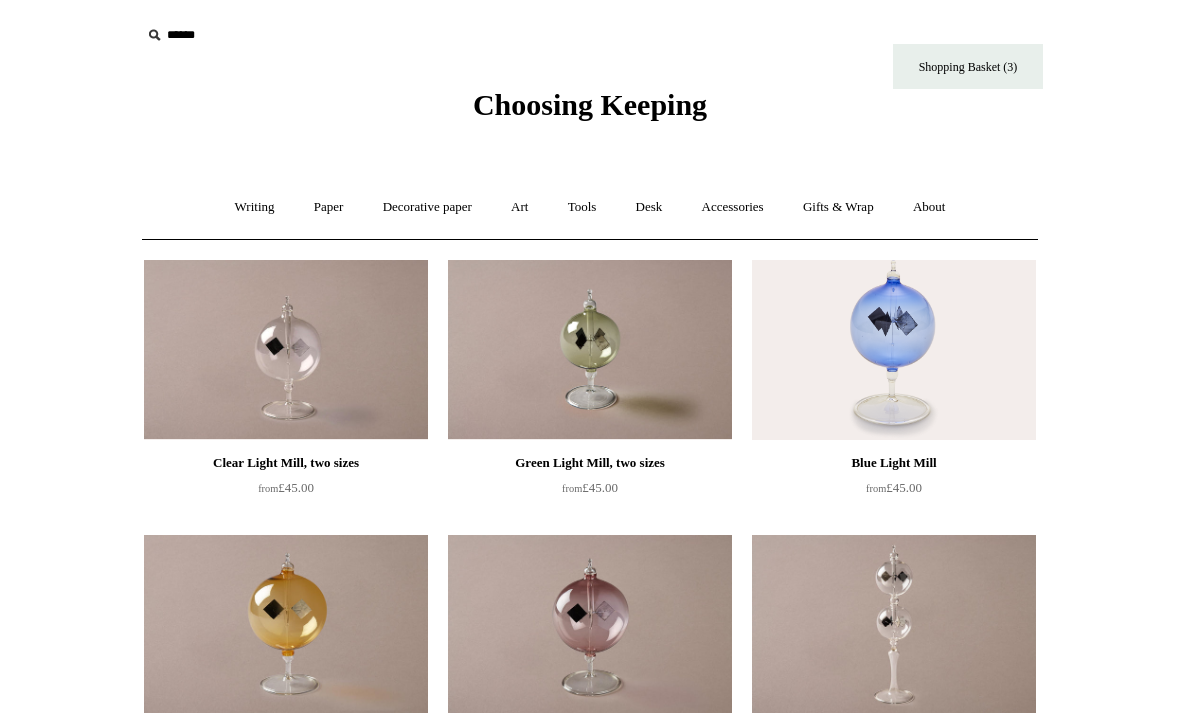 click on "Desk +" at bounding box center [649, 207] 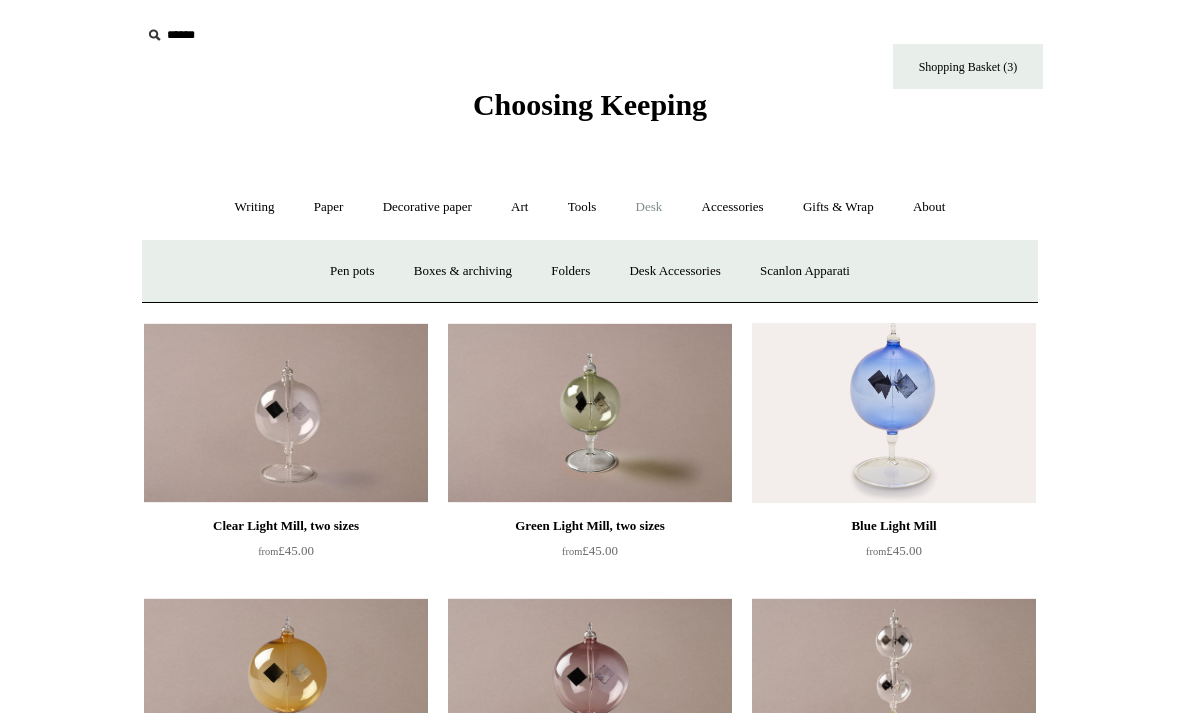 click on "Scanlon Apparati" at bounding box center [805, 271] 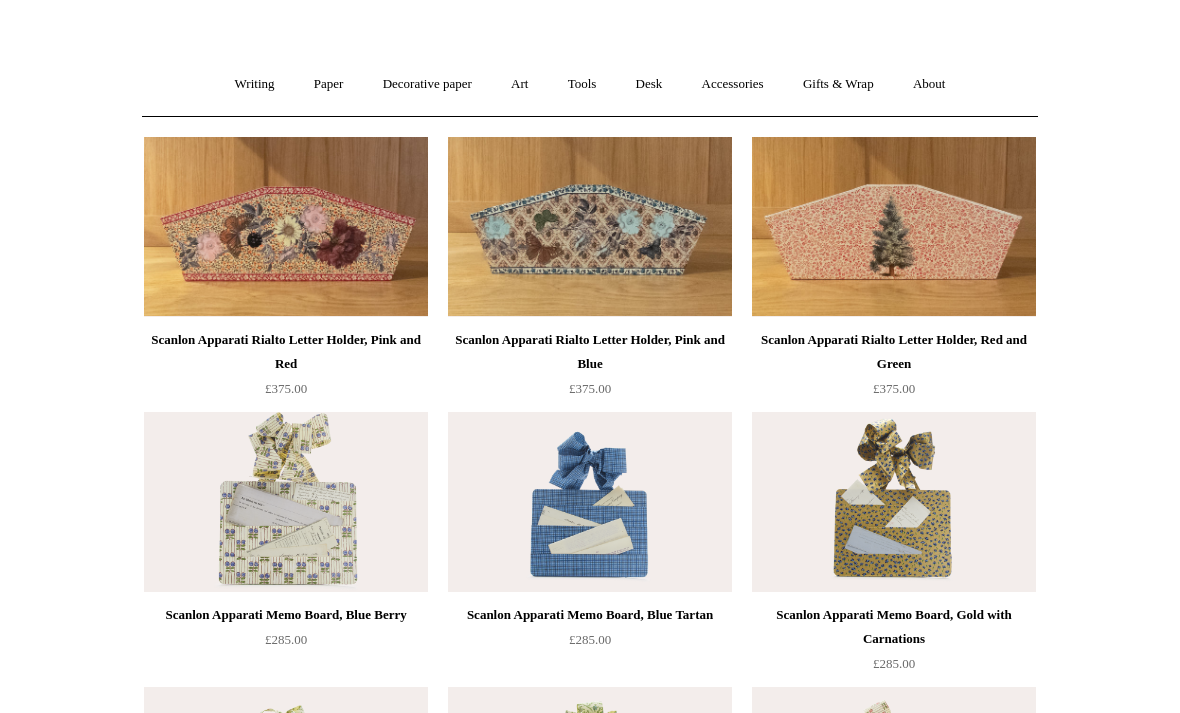 scroll, scrollTop: 0, scrollLeft: 0, axis: both 